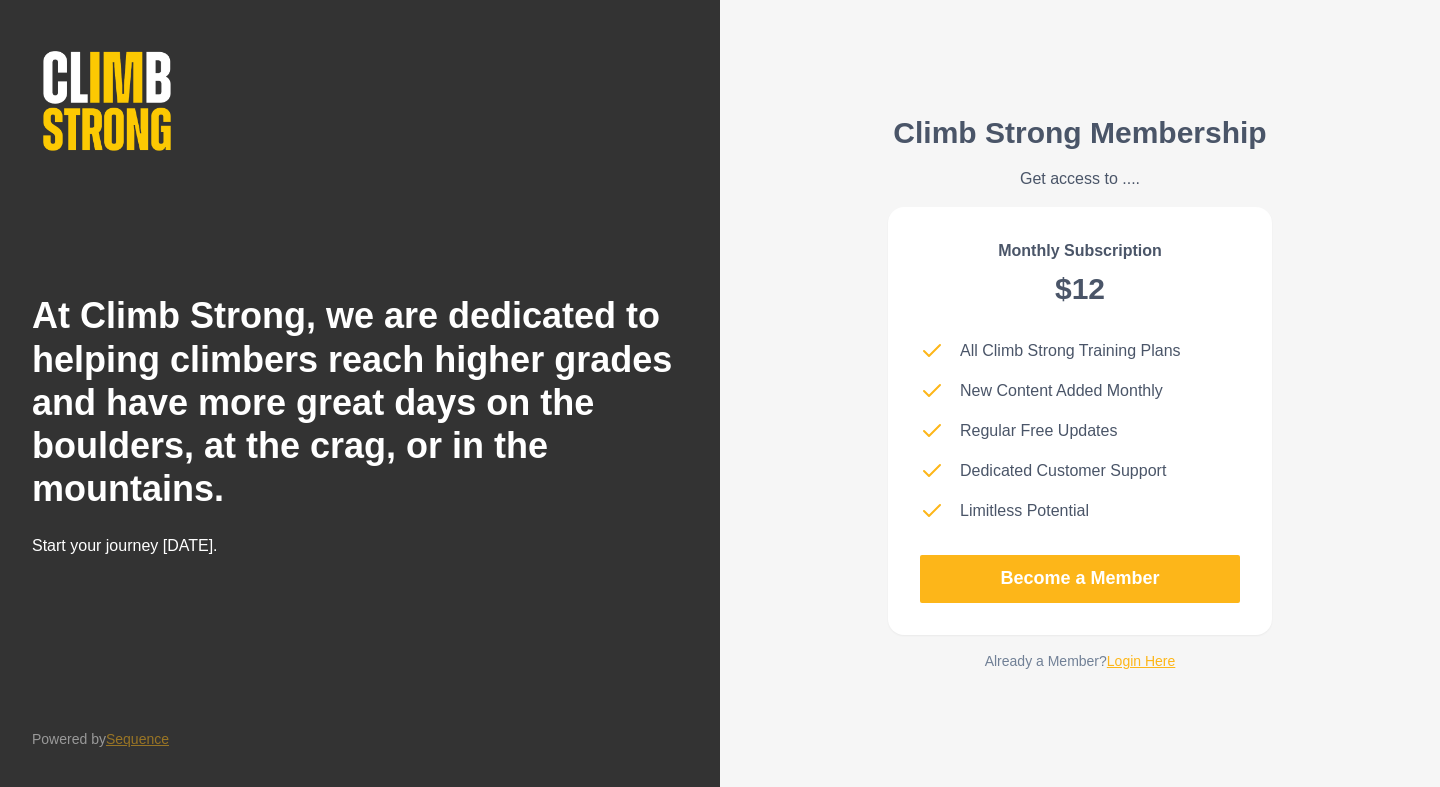 scroll, scrollTop: 0, scrollLeft: 0, axis: both 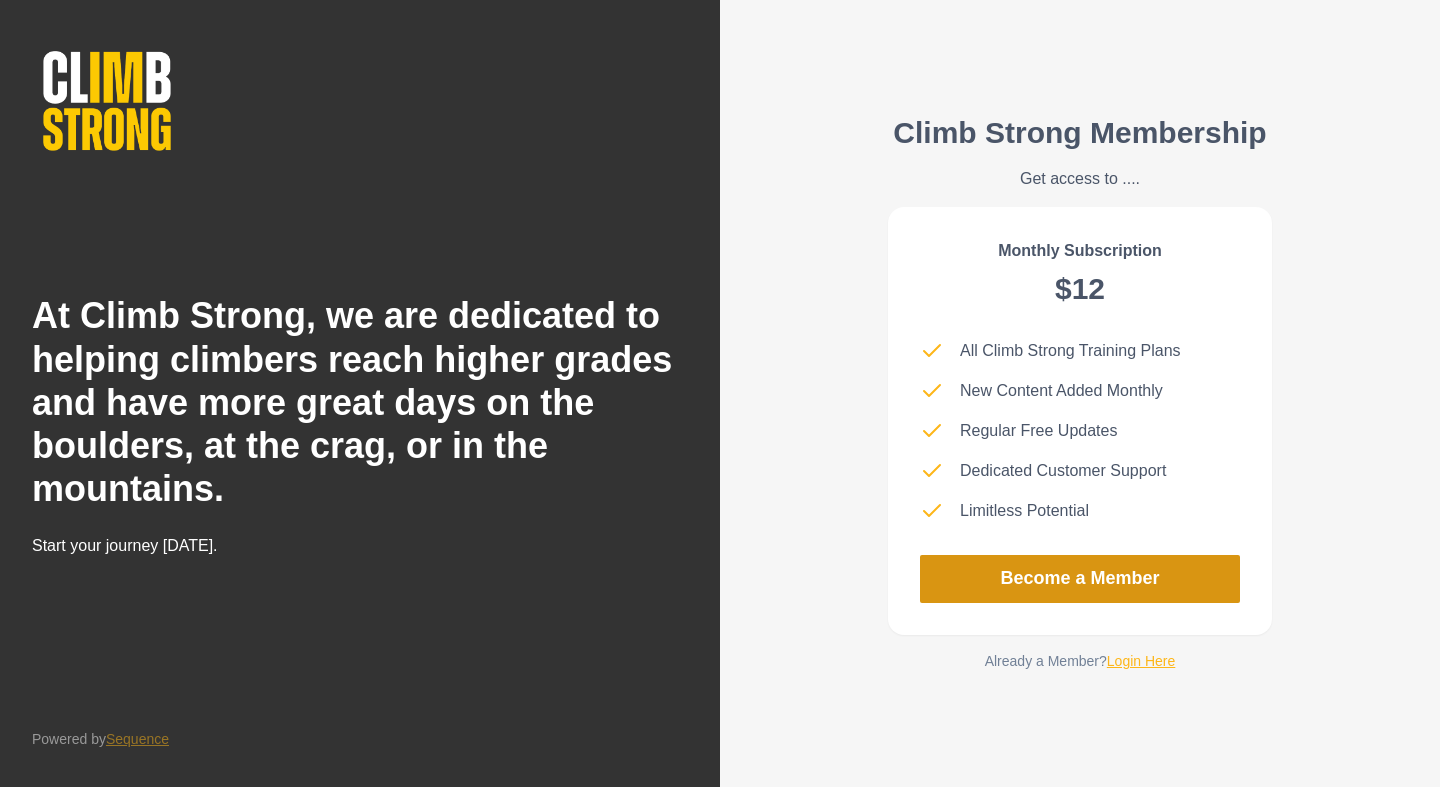 click on "Become a Member" at bounding box center (1080, 579) 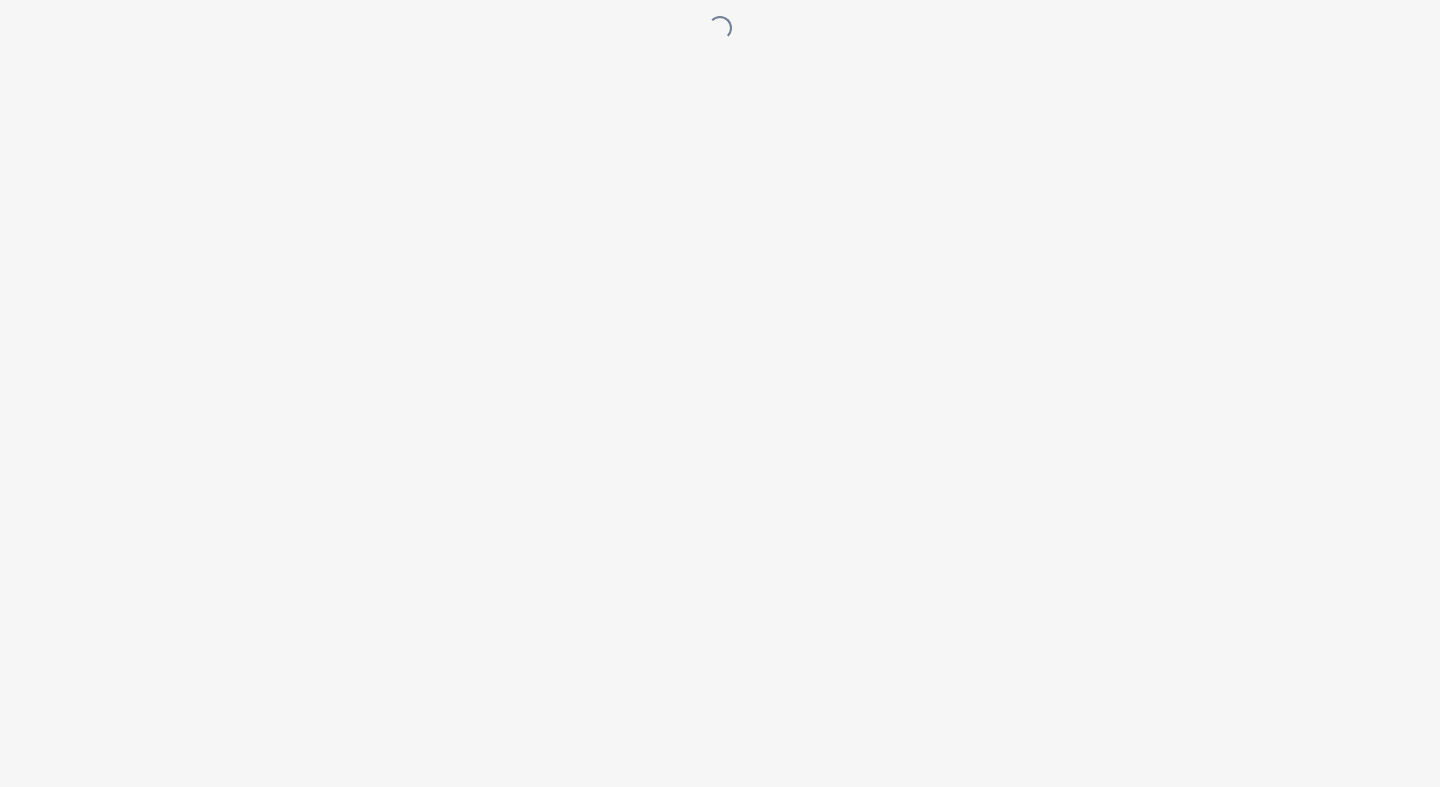 scroll, scrollTop: 0, scrollLeft: 0, axis: both 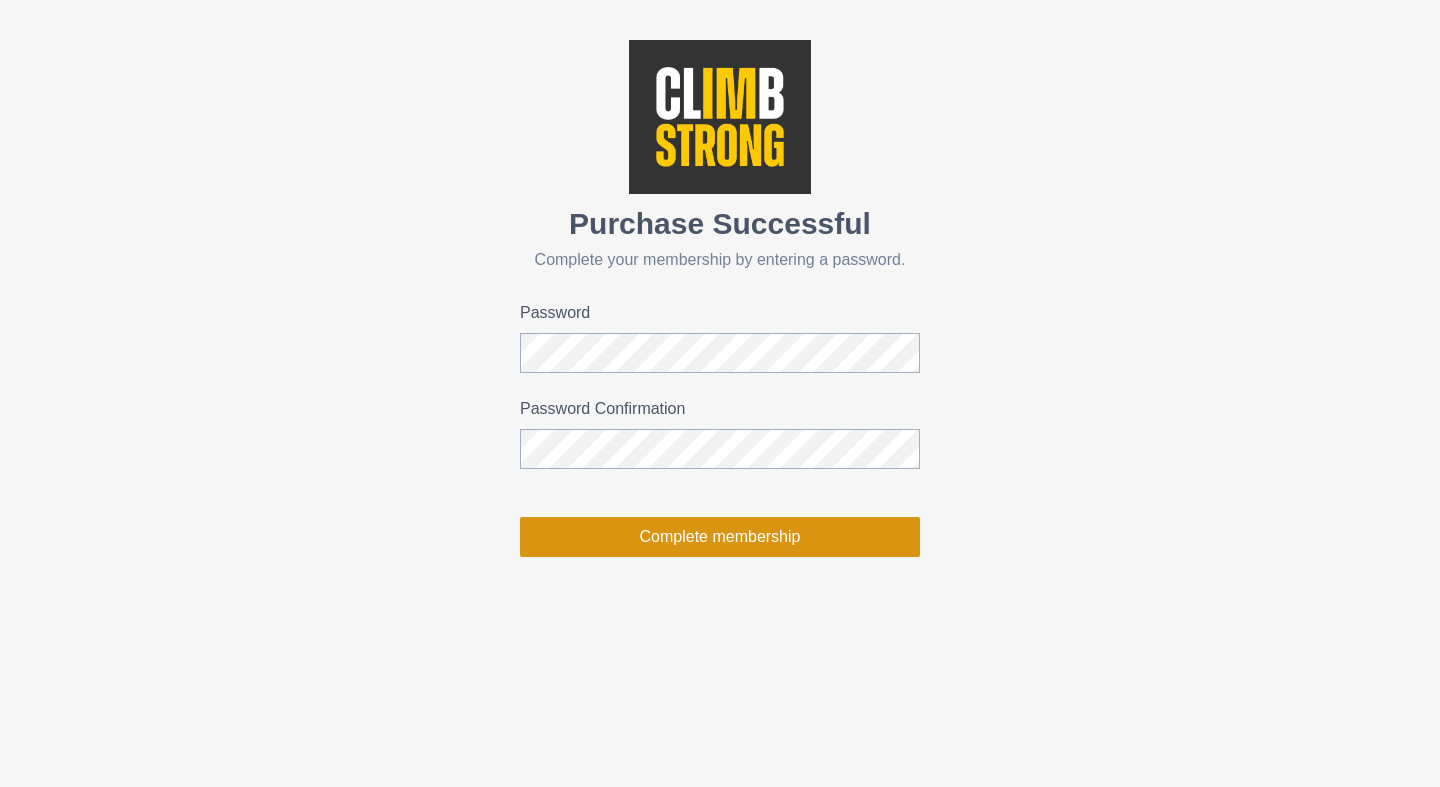 click on "Complete membership" at bounding box center [720, 537] 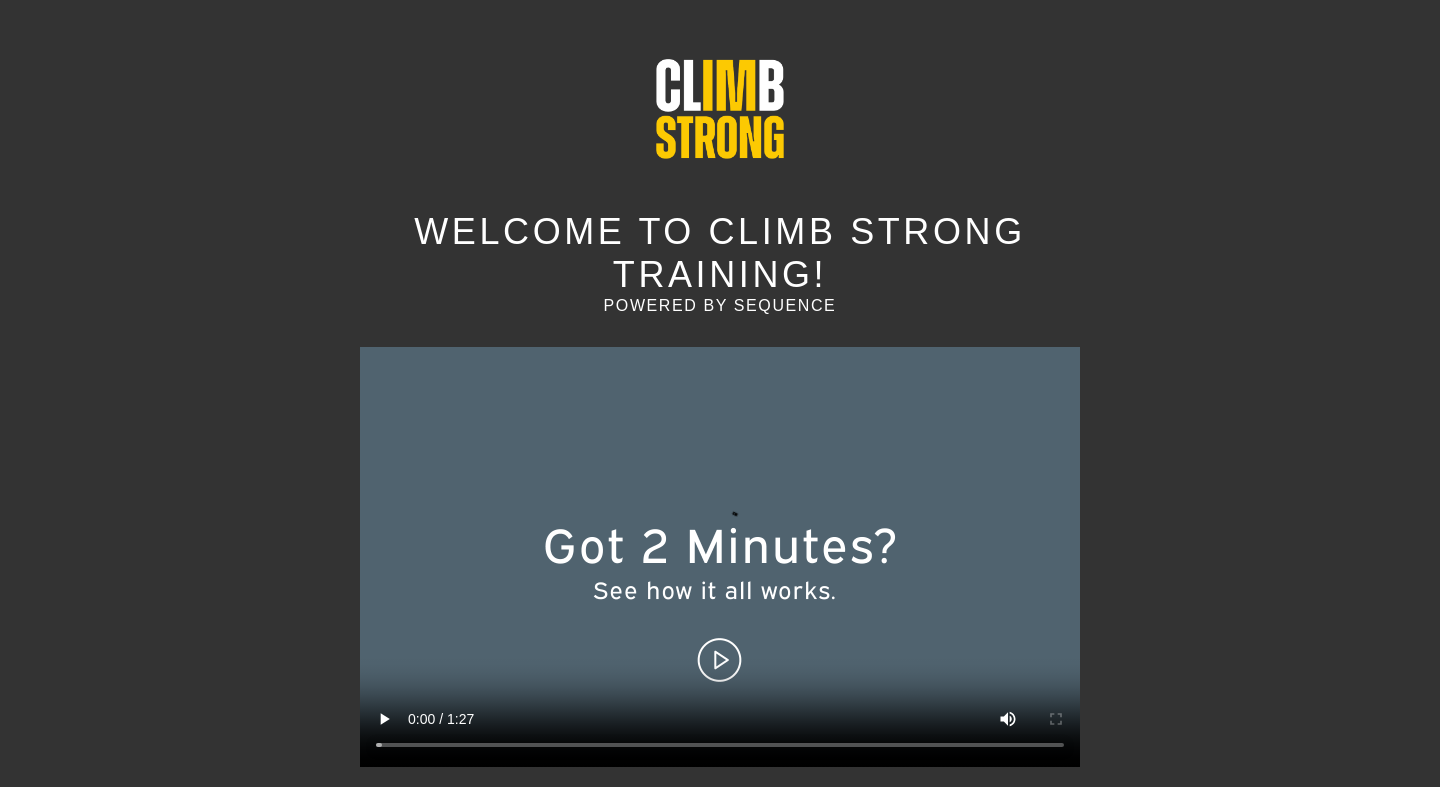 scroll, scrollTop: 57, scrollLeft: 0, axis: vertical 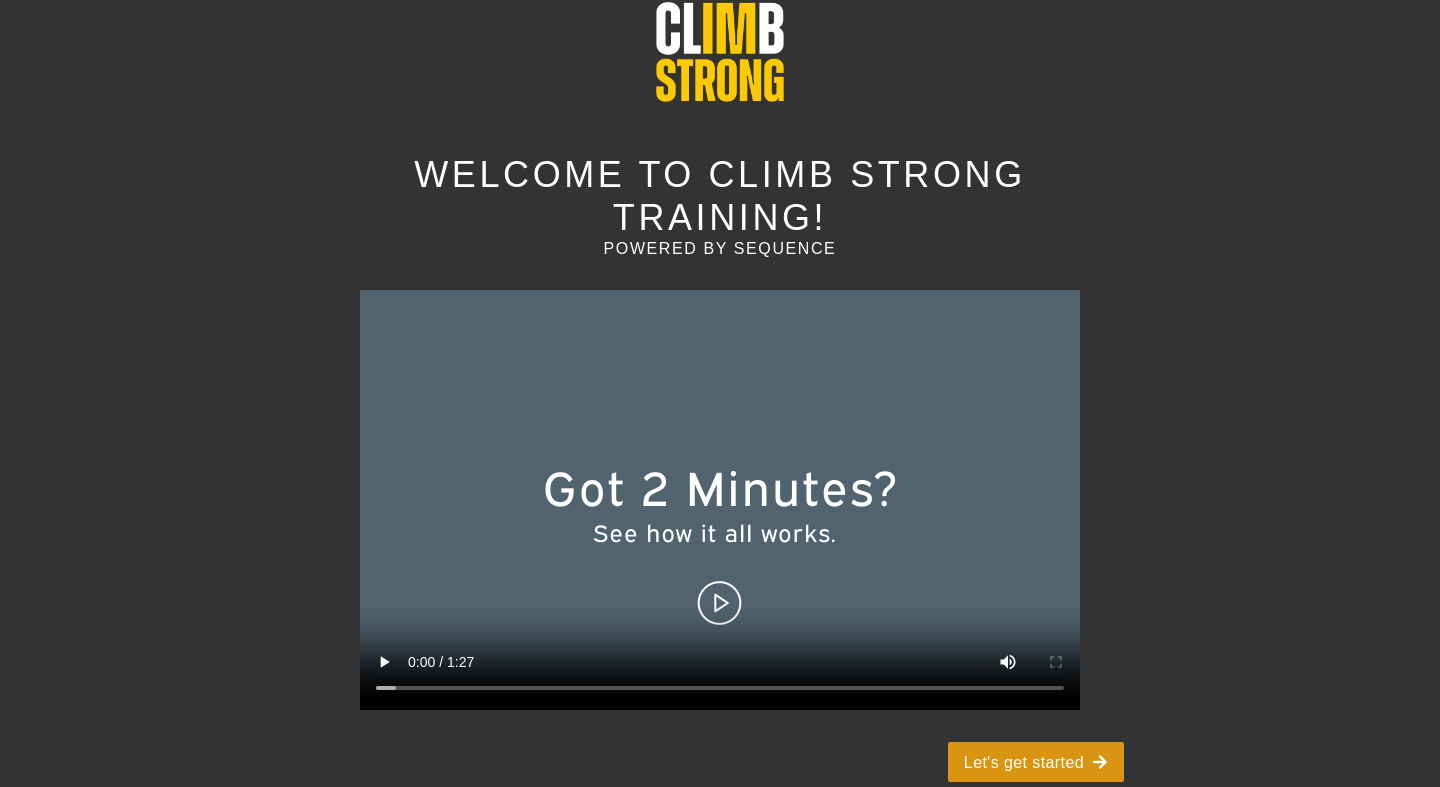 click on "Let's get started" at bounding box center [1036, 762] 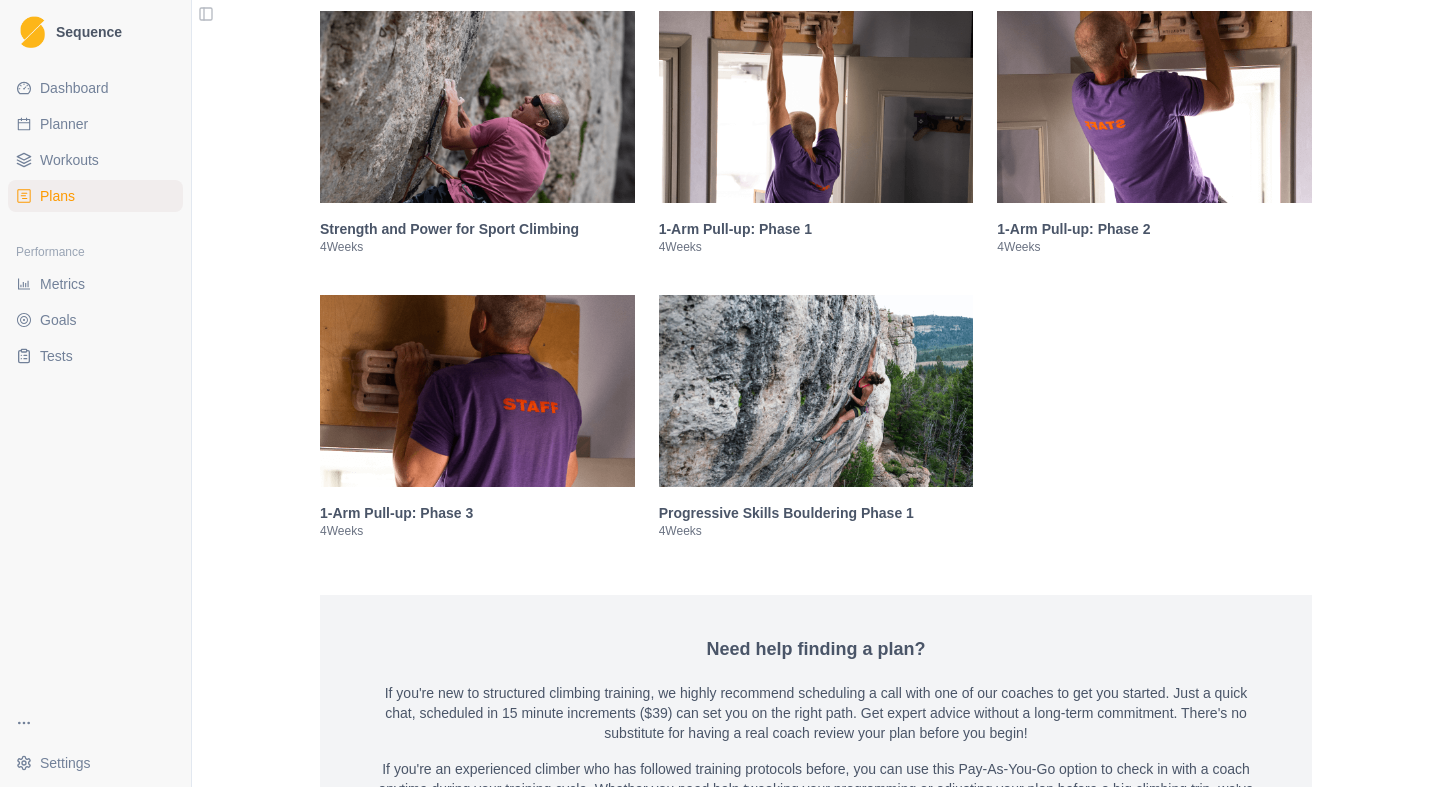 scroll, scrollTop: 2969, scrollLeft: 0, axis: vertical 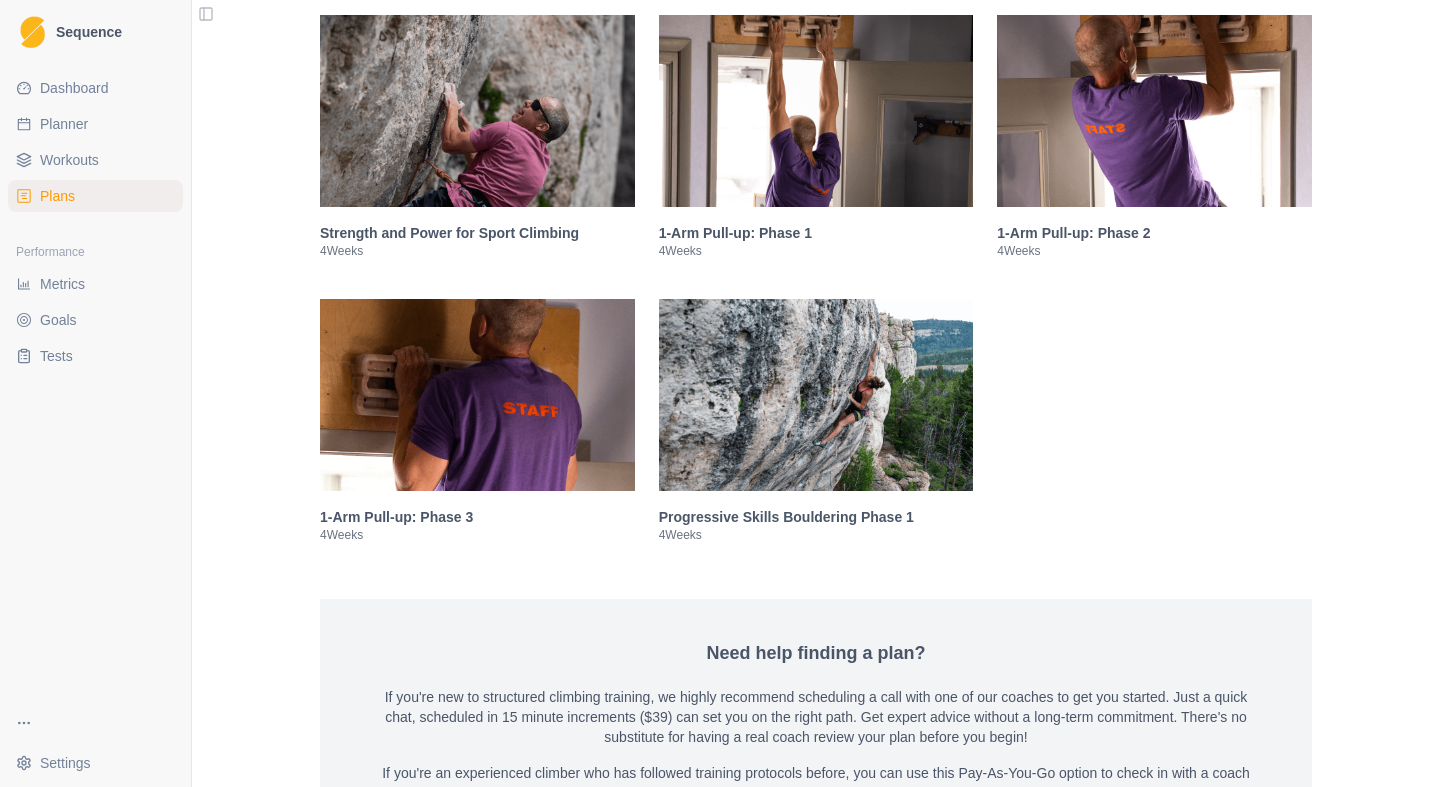 click at bounding box center [477, 111] 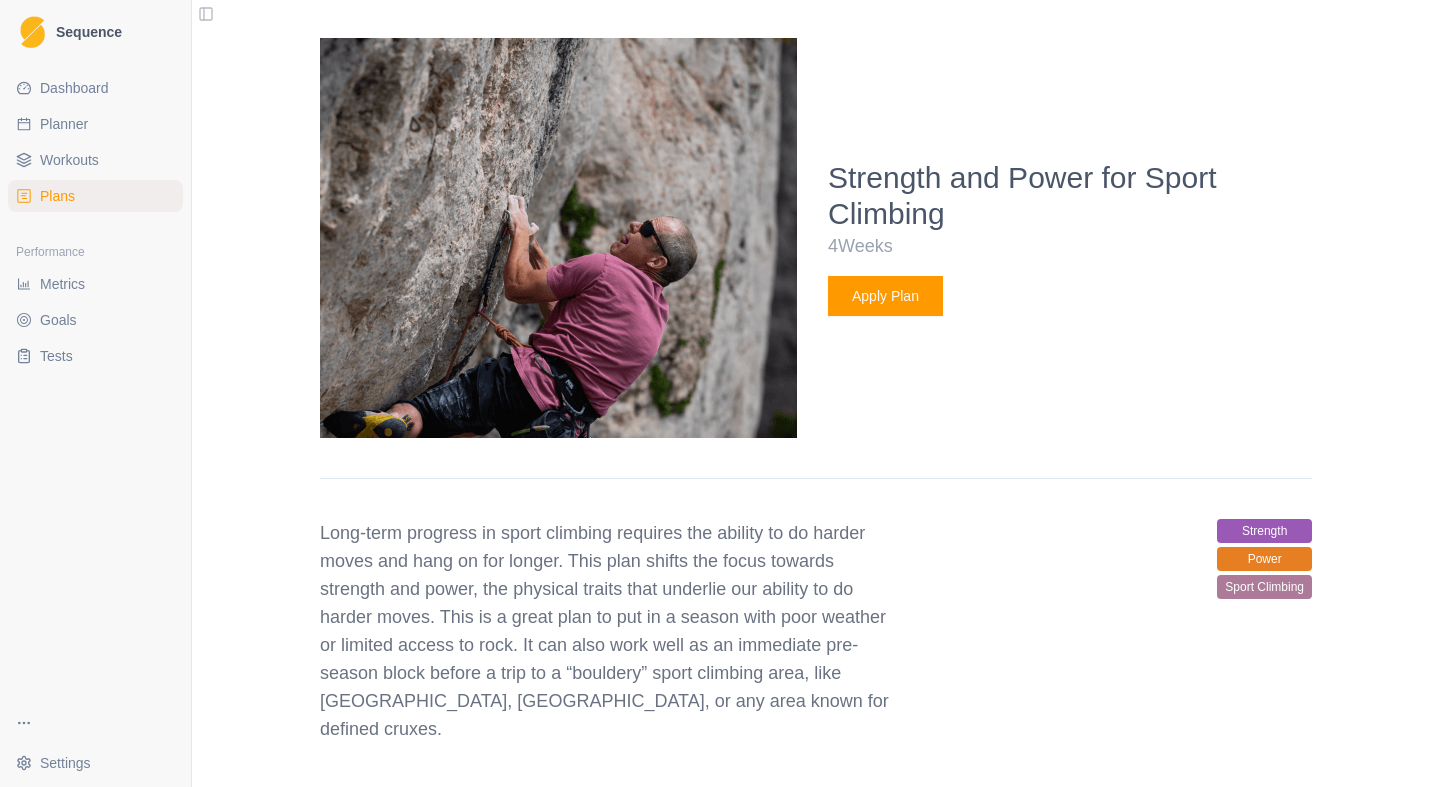 scroll, scrollTop: 3269, scrollLeft: 0, axis: vertical 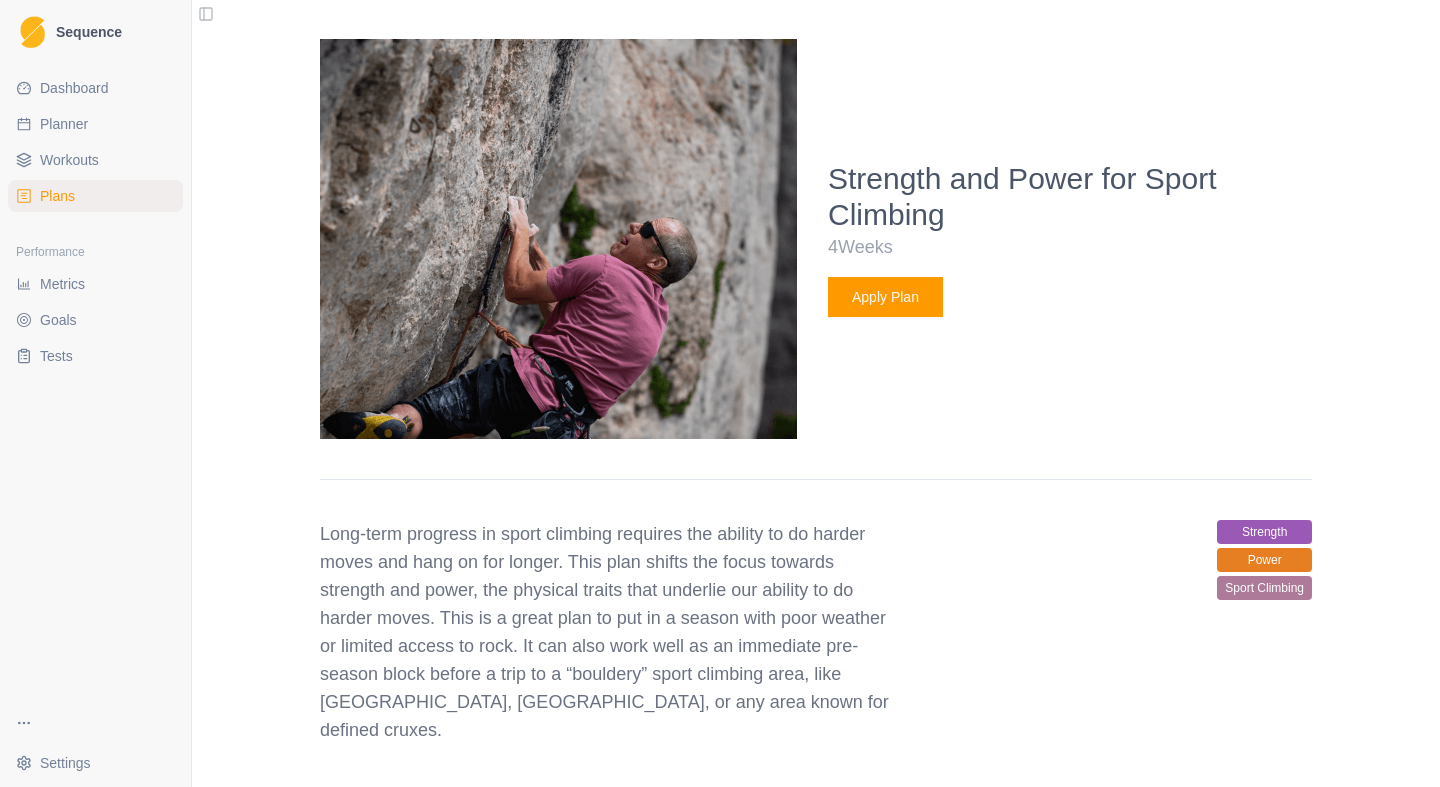 click on "Apply Plan" at bounding box center [885, 297] 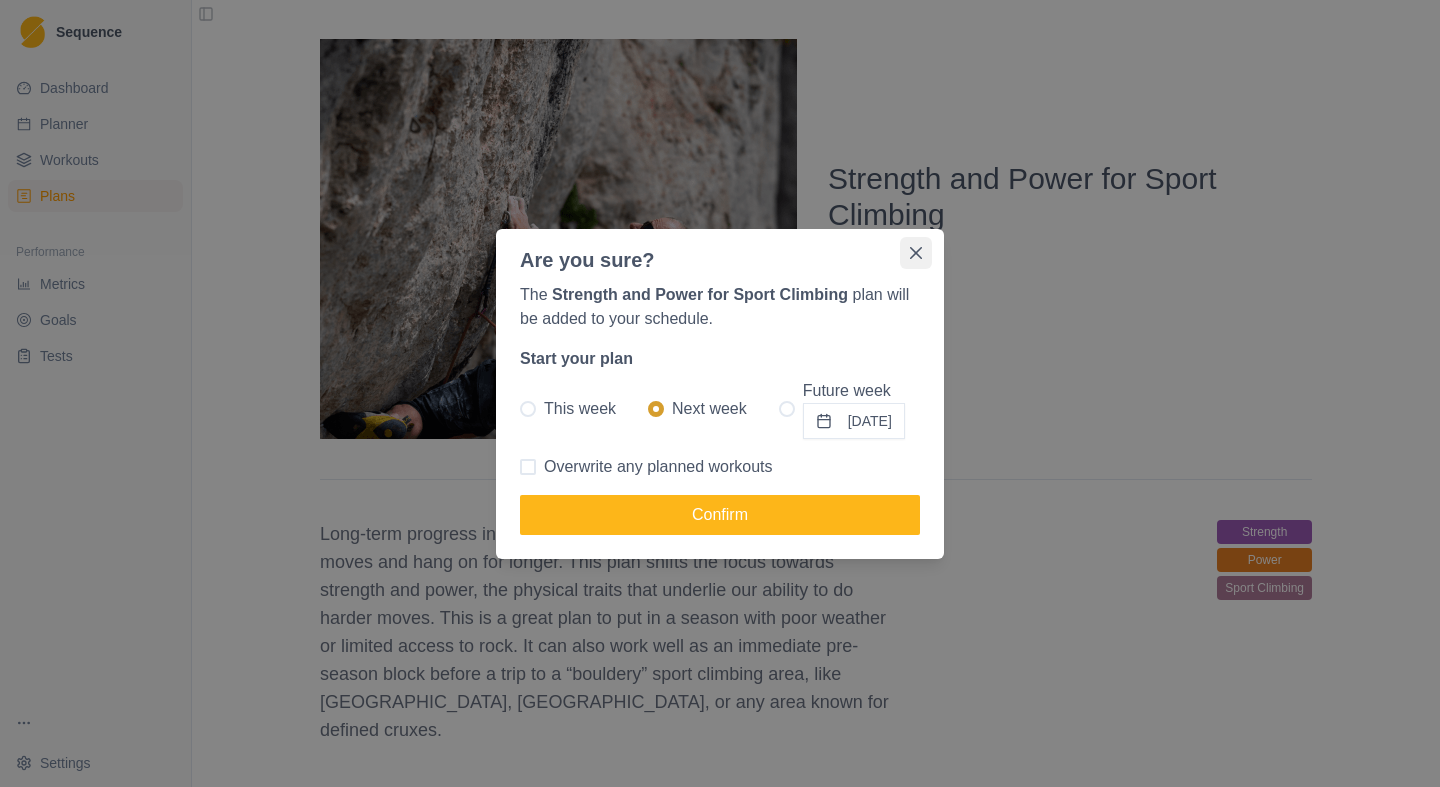 click 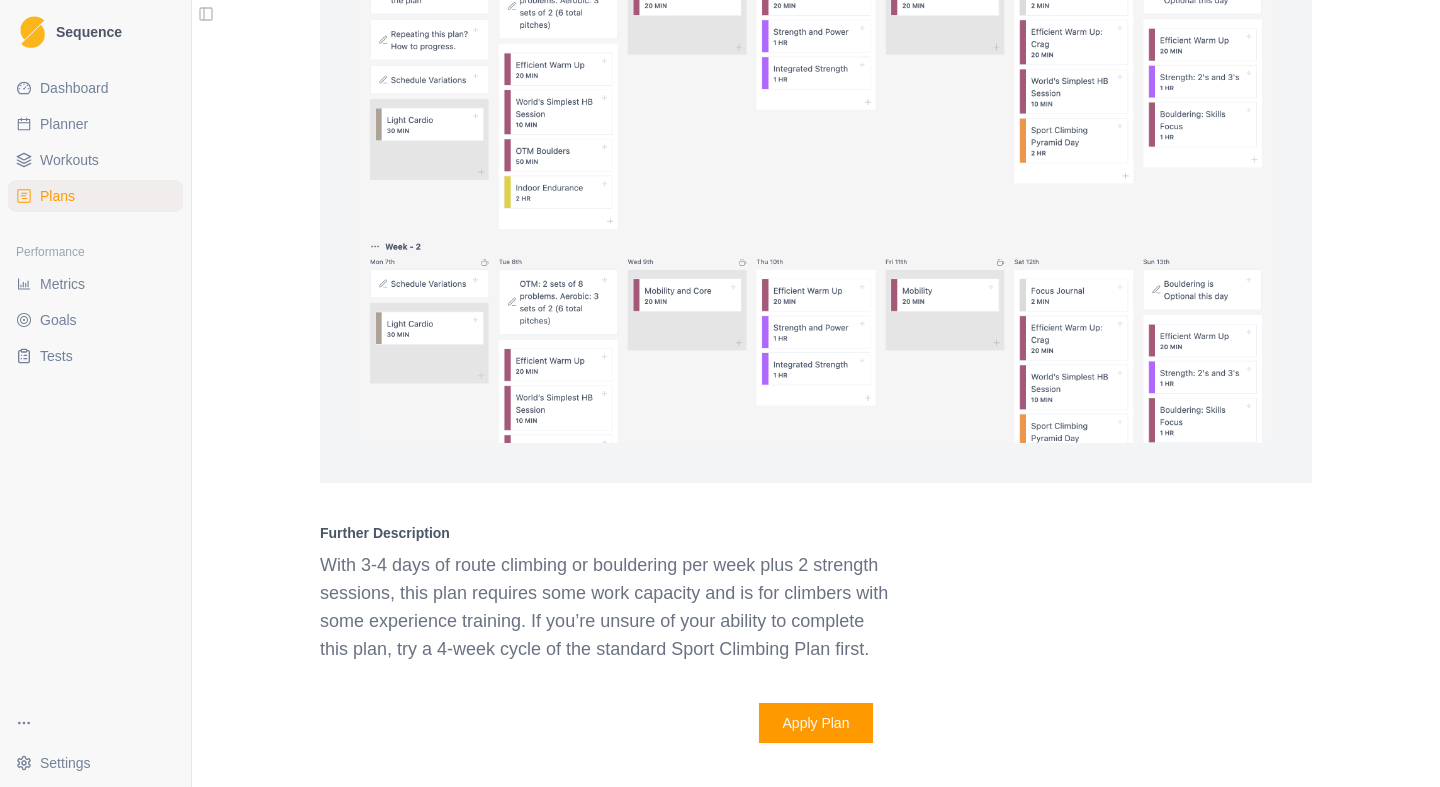 scroll, scrollTop: 4198, scrollLeft: 0, axis: vertical 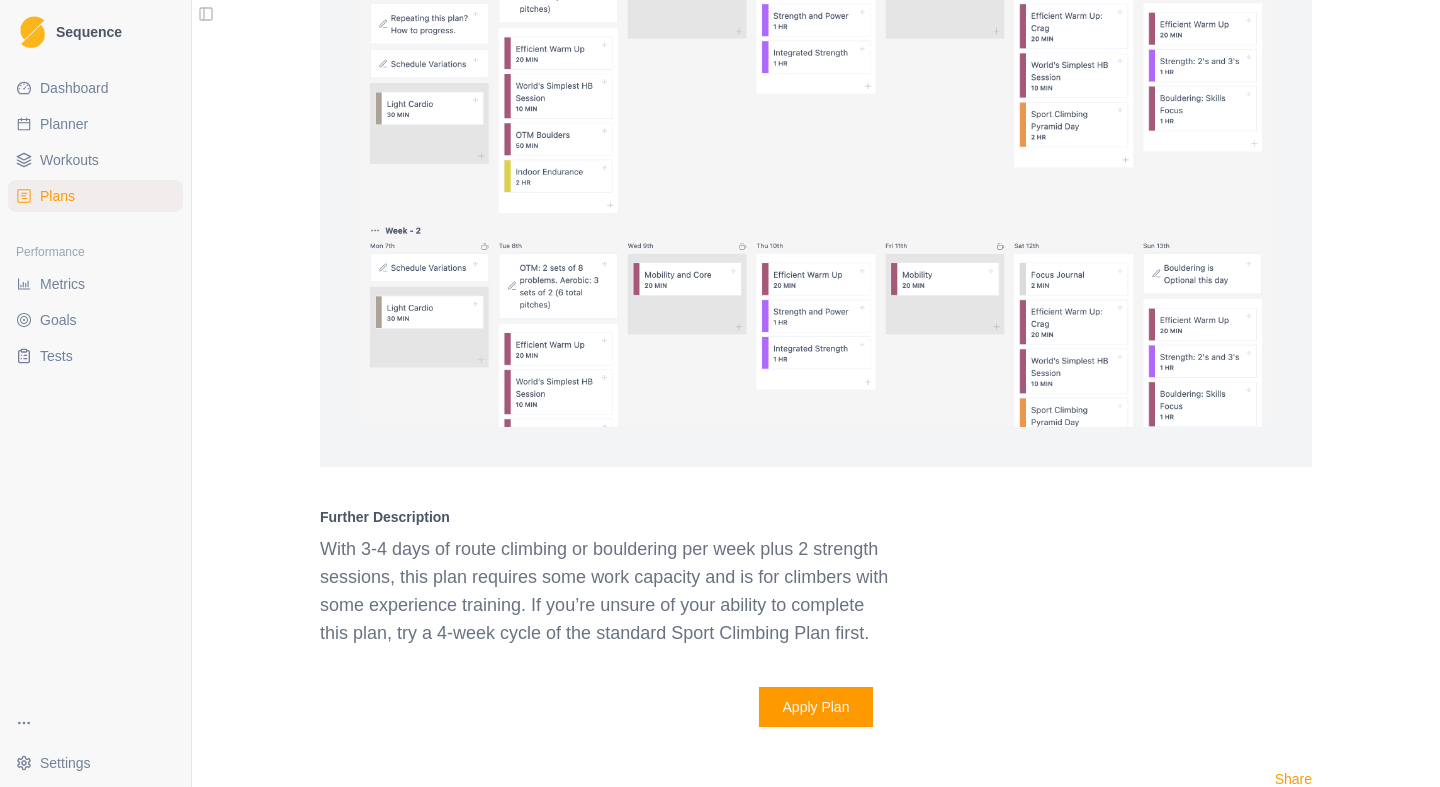 click on "Apply Plan" at bounding box center (816, 707) 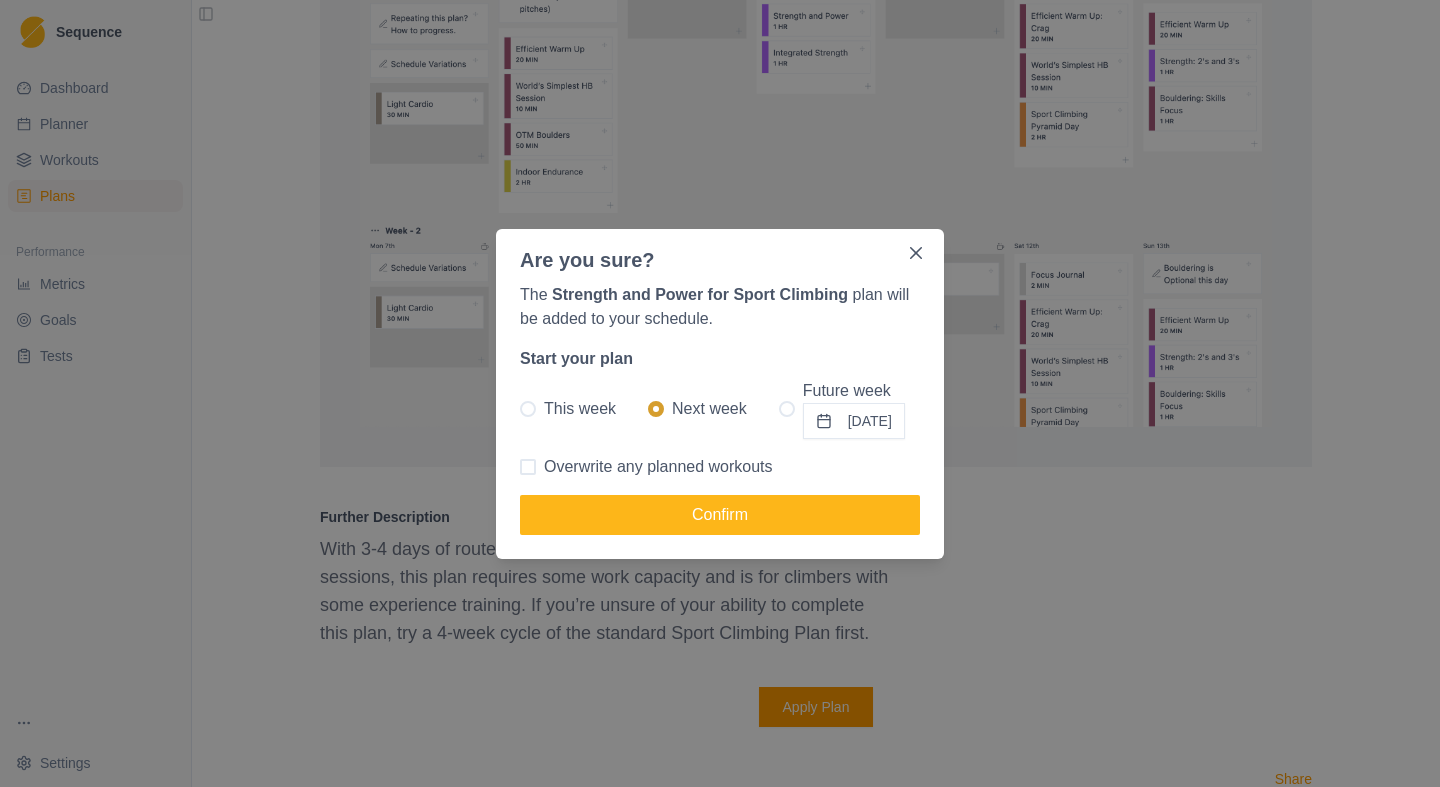 click on "This week" at bounding box center [580, 409] 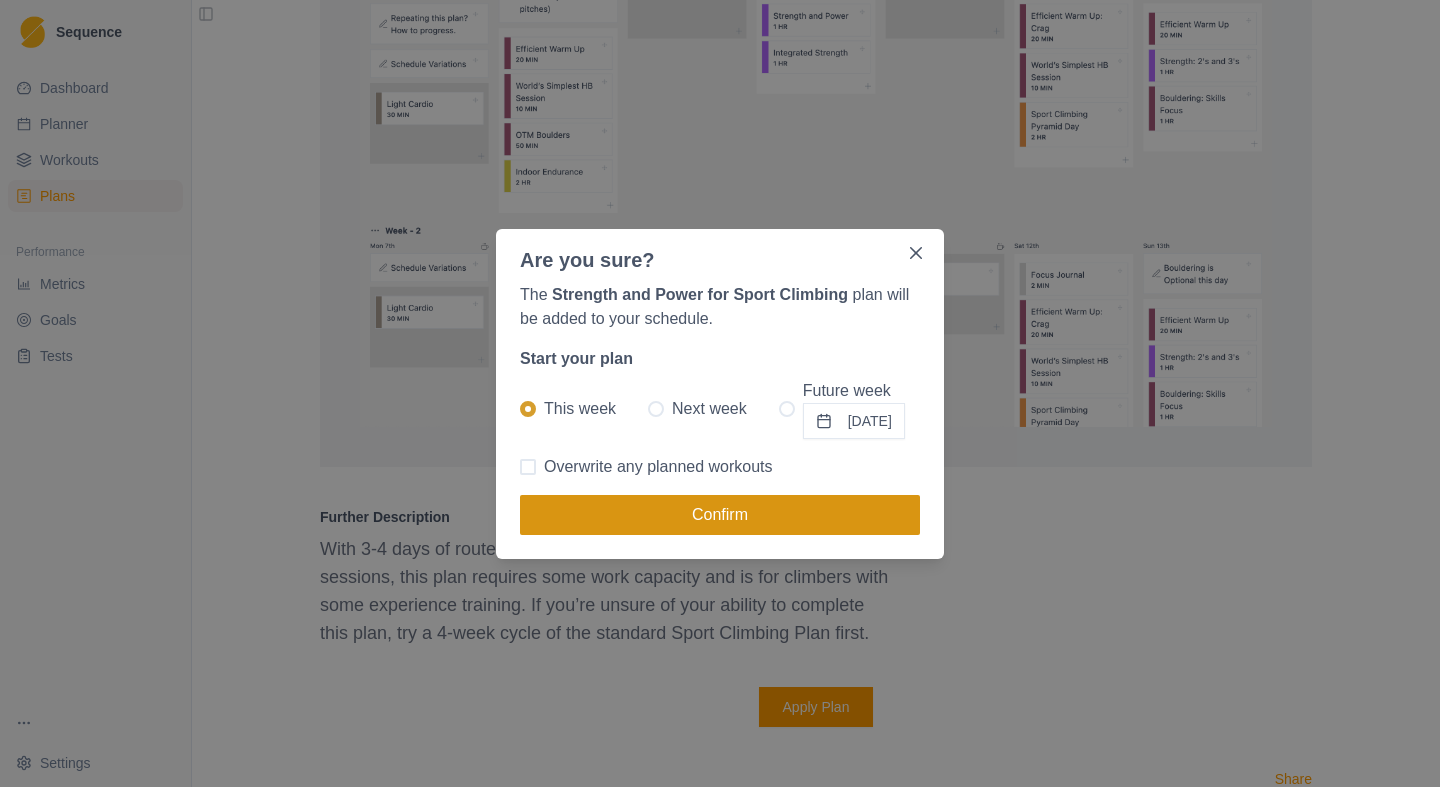 click on "Confirm" at bounding box center [720, 515] 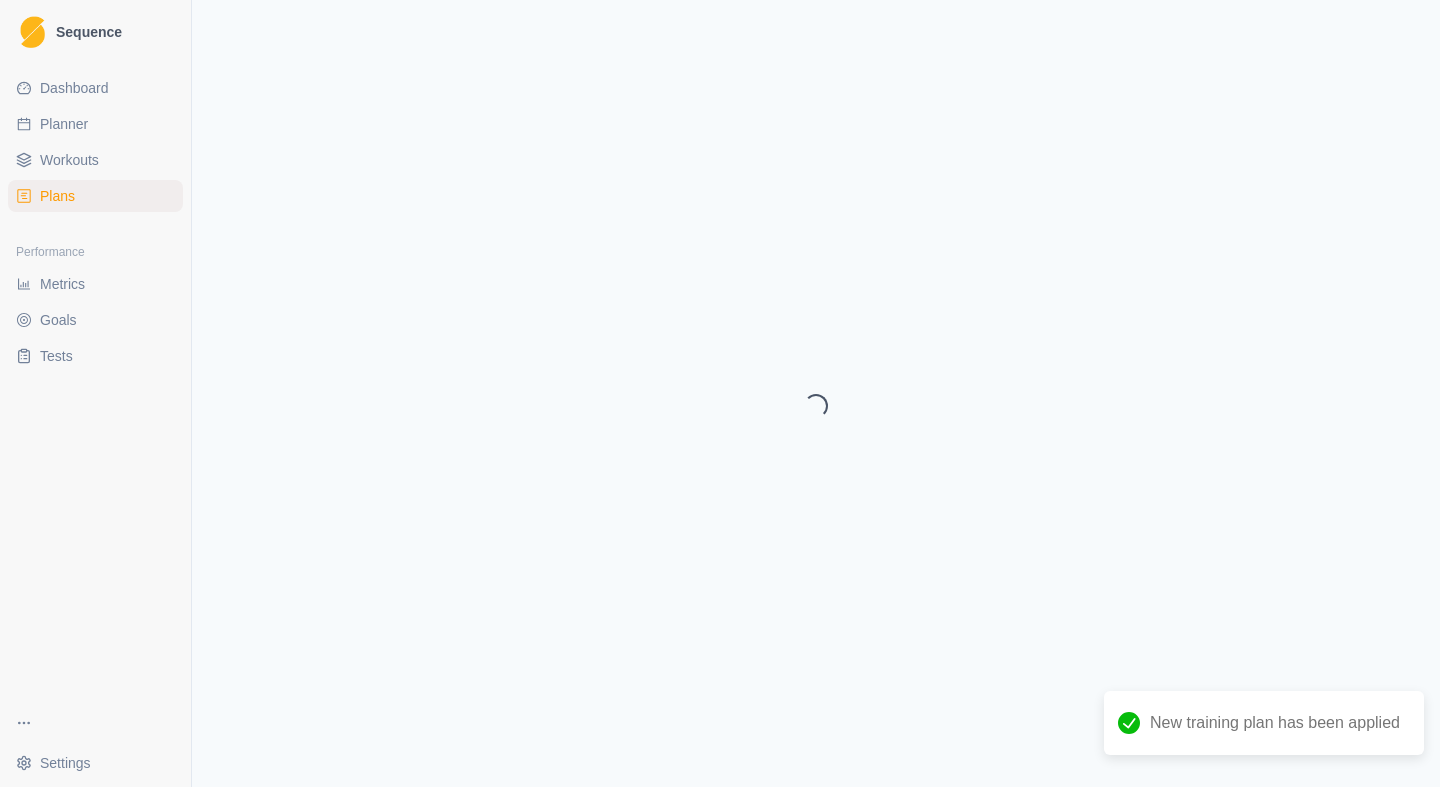 scroll, scrollTop: 0, scrollLeft: 0, axis: both 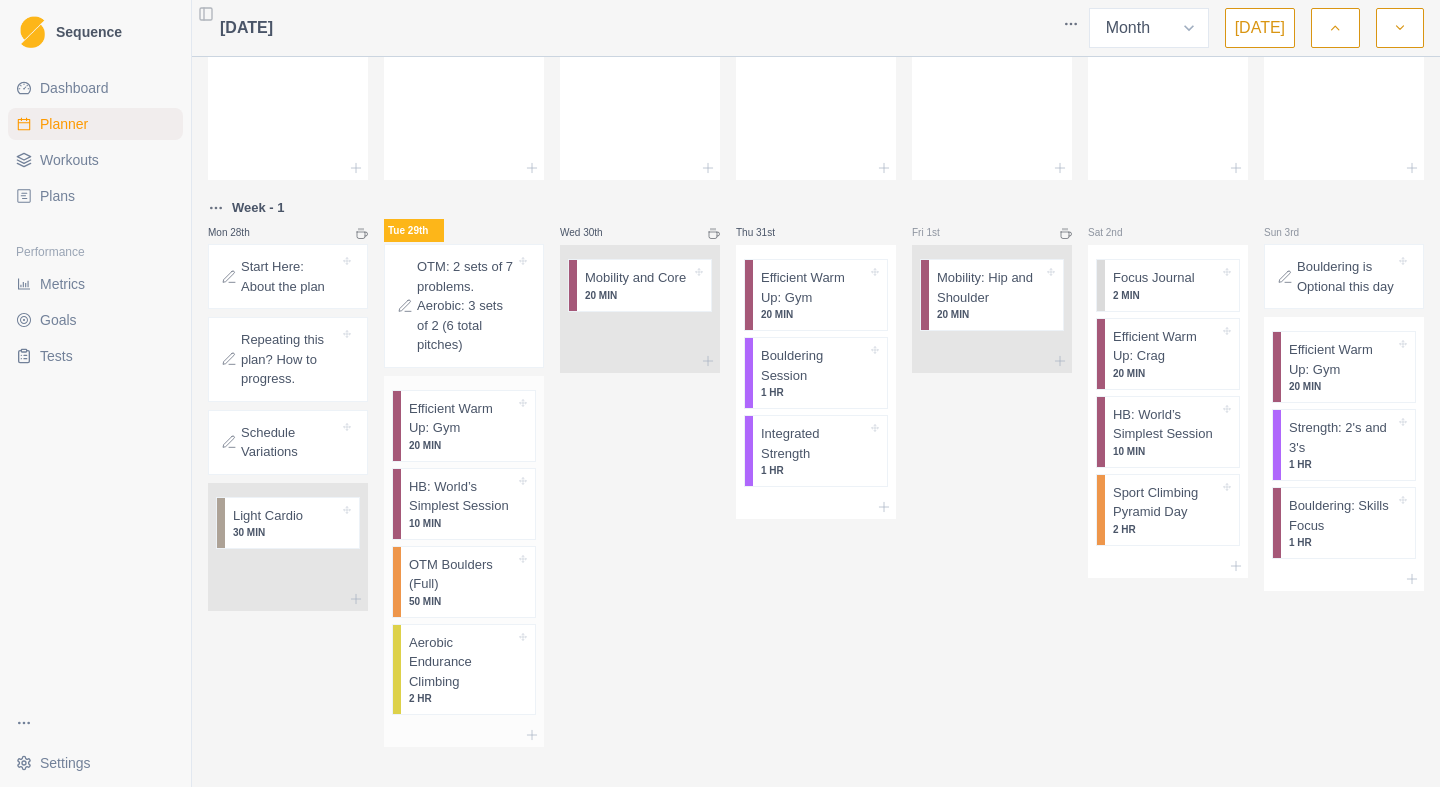 click on "Efficient Warm Up: Gym" at bounding box center (462, 418) 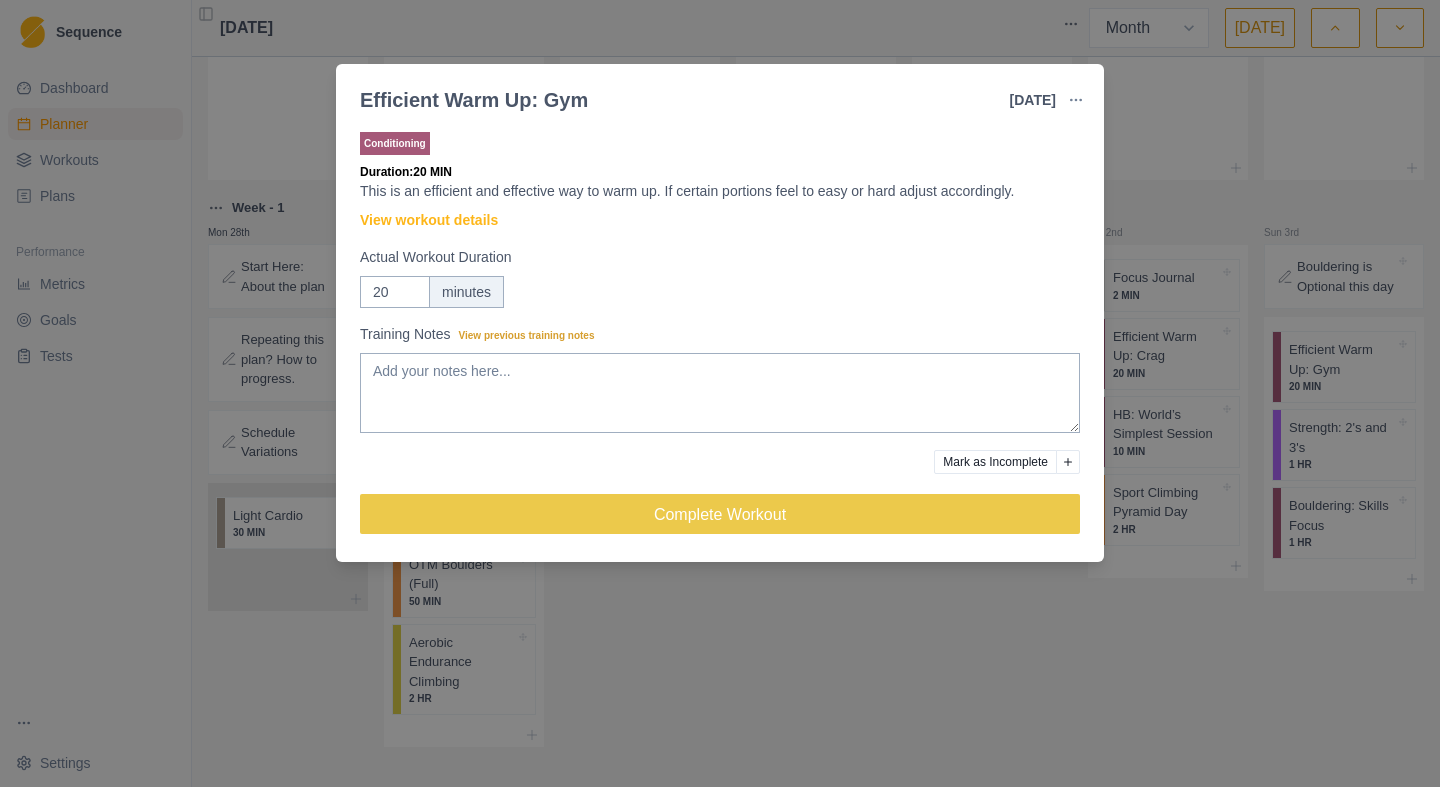 click on "Efficient Warm Up: Gym [DATE] Link To Goal View Workout Metrics Edit Original Workout Reschedule Workout Remove From Schedule Conditioning Duration:  20 MIN This is an efficient and effective way to warm up. If certain portions feel to easy or hard adjust accordingly. View workout details Actual Workout Duration 20 minutes Training Notes View previous training notes Mark as Incomplete Complete Workout" at bounding box center (720, 393) 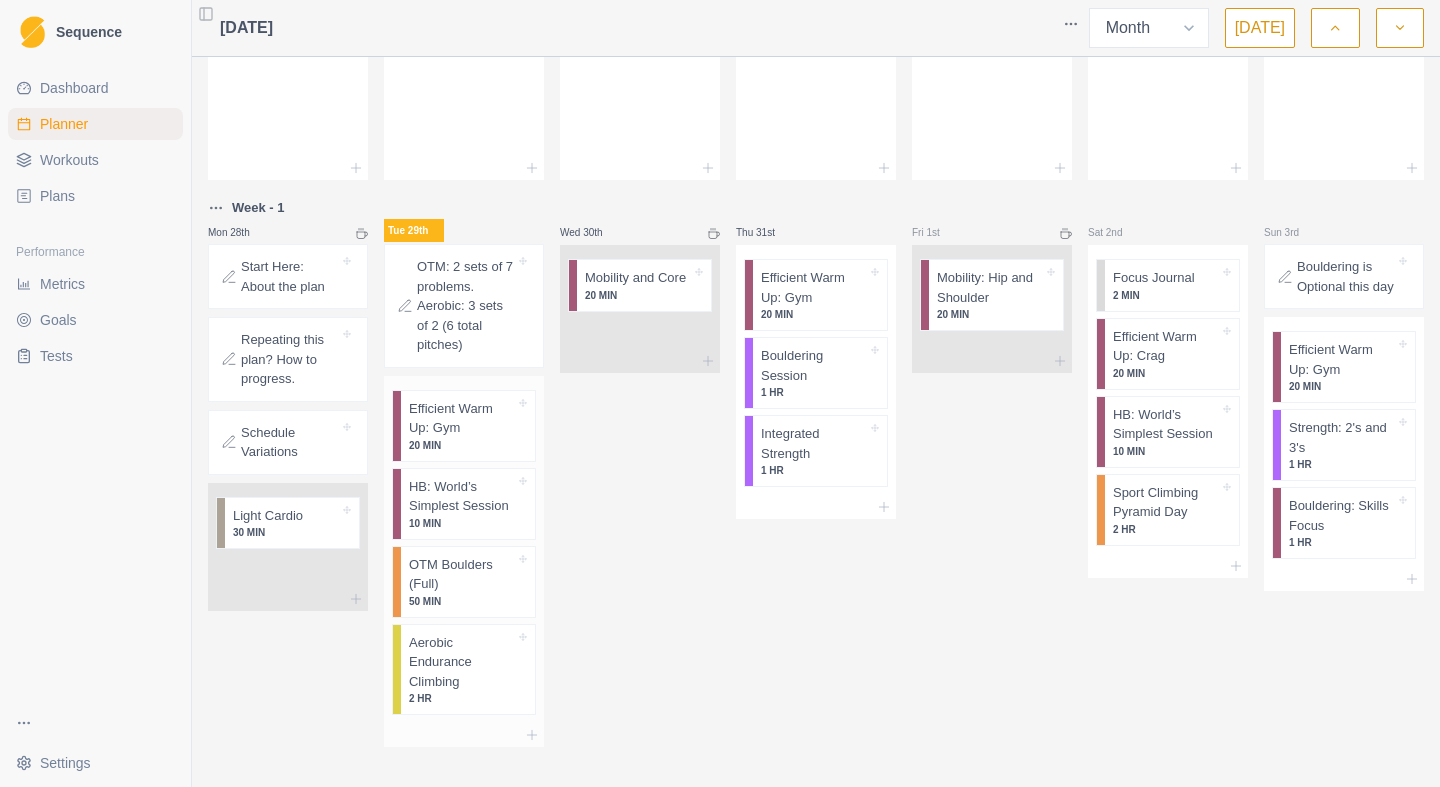 click on "HB: World’s Simplest Session" at bounding box center [462, 496] 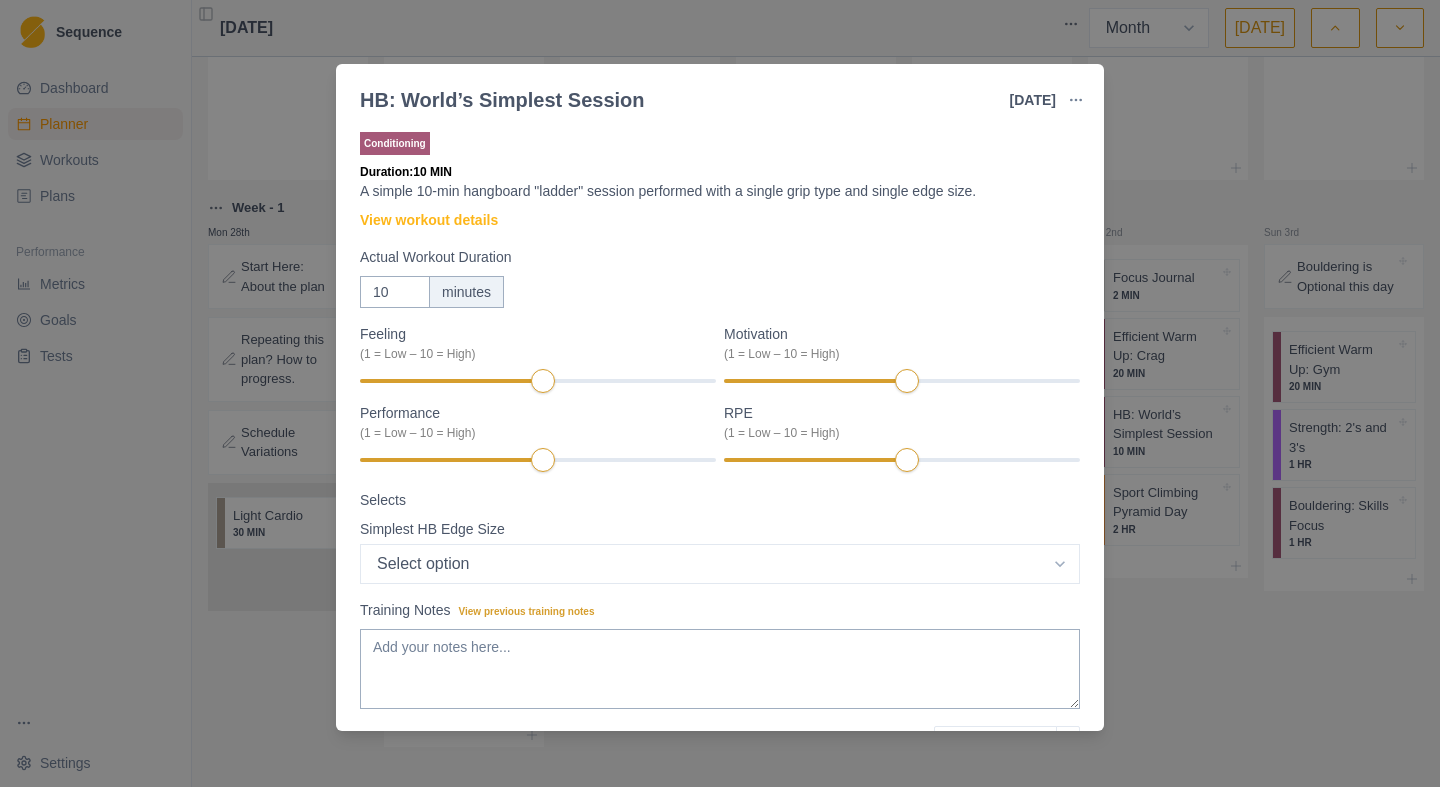 click on "HB: World’s Simplest Session [DATE] Link To Goal View Workout Metrics Edit Original Workout Reschedule Workout Remove From Schedule Conditioning Duration:  10 MIN A simple 10-min hangboard "ladder" session performed with a single grip type and single edge size. View workout details Actual Workout Duration 10 minutes Feeling (1 = Low – 10 = High) Motivation (1 = Low – 10 = High) Performance (1 = Low – 10 = High) RPE (1 = Low – 10 = High) Selects Simplest HB Edge Size Select option Bar HB Jug 30mm 25mm 20mm 15mm 10mm Training Notes View previous training notes Mark as Incomplete Complete Workout" at bounding box center (720, 393) 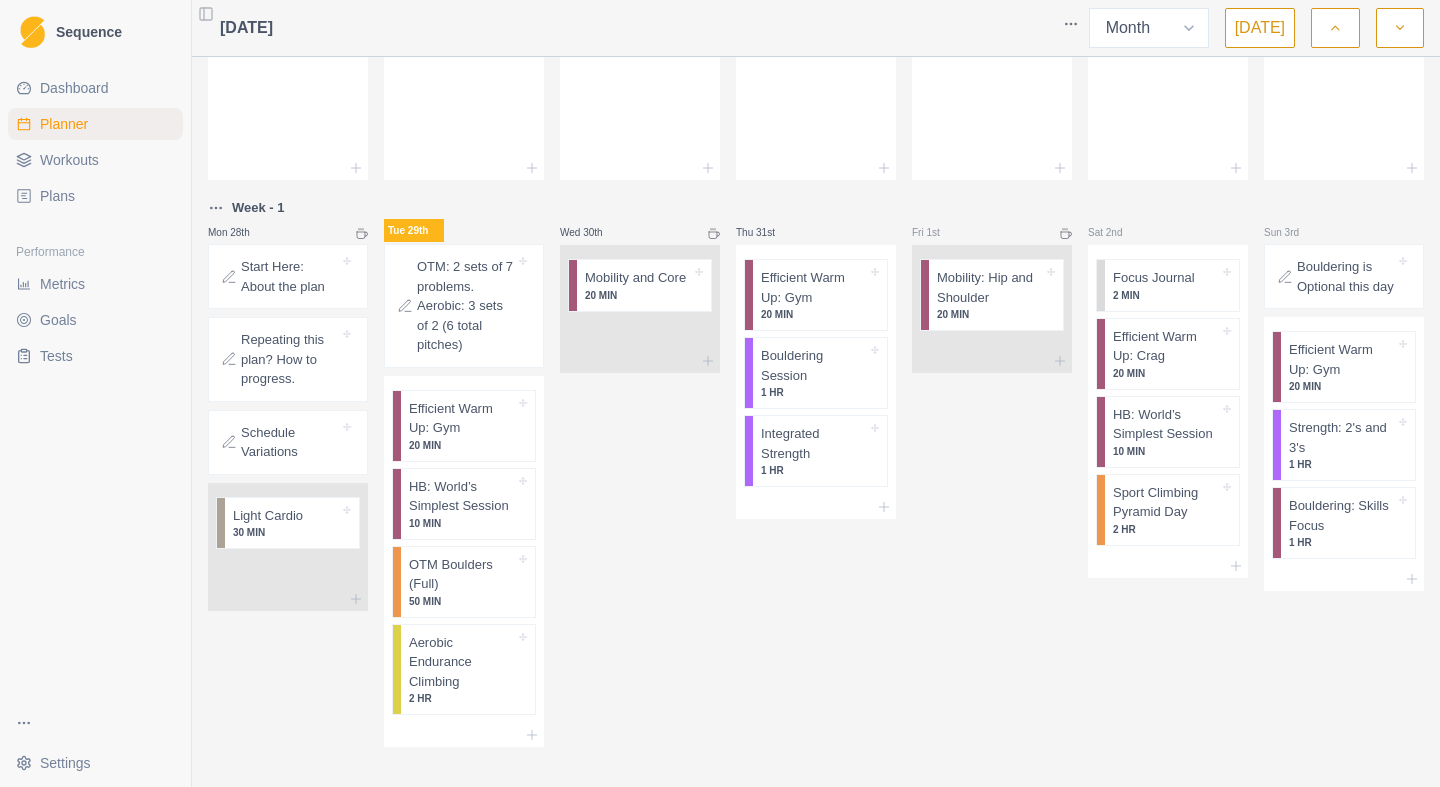 scroll, scrollTop: 658, scrollLeft: 0, axis: vertical 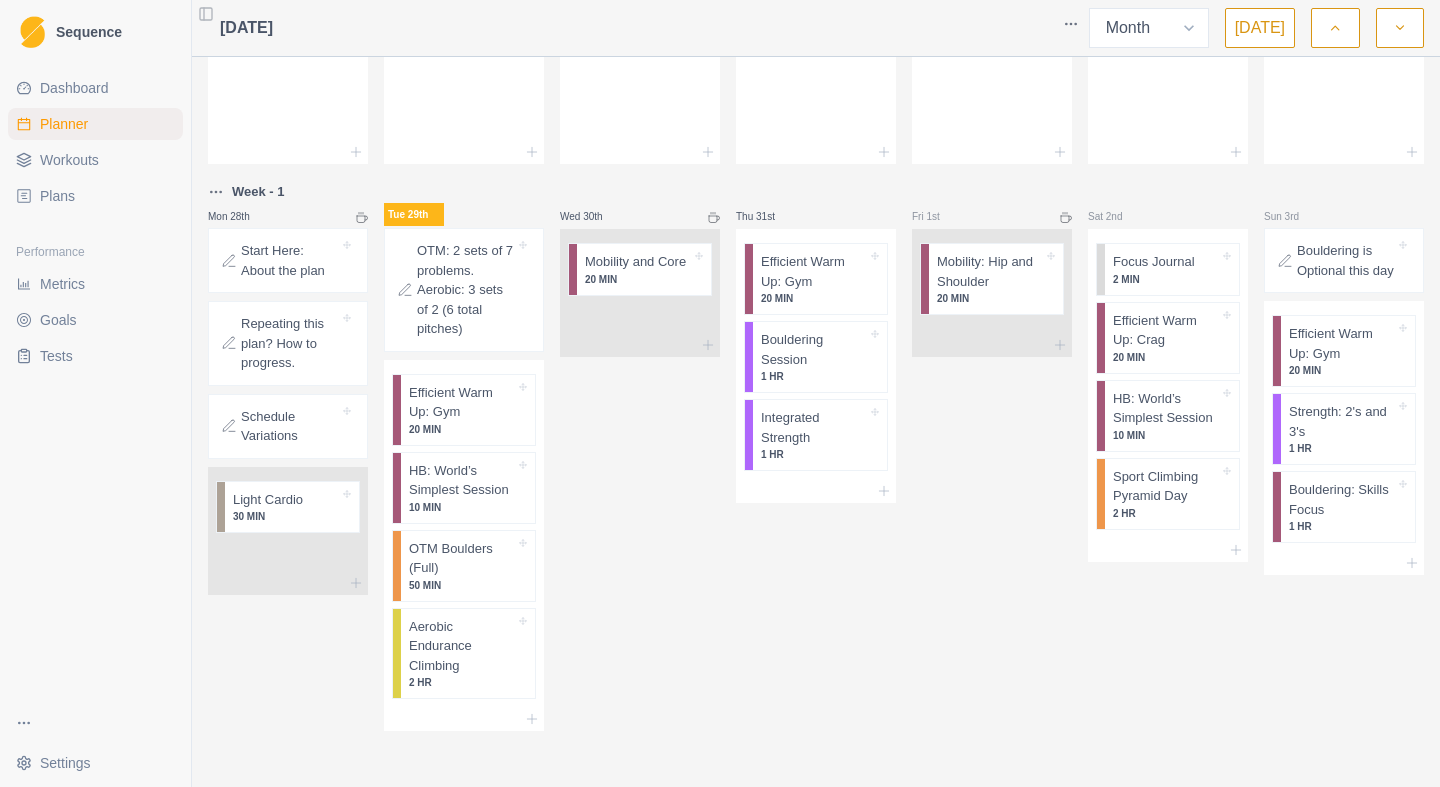 click on "Workouts" at bounding box center [69, 160] 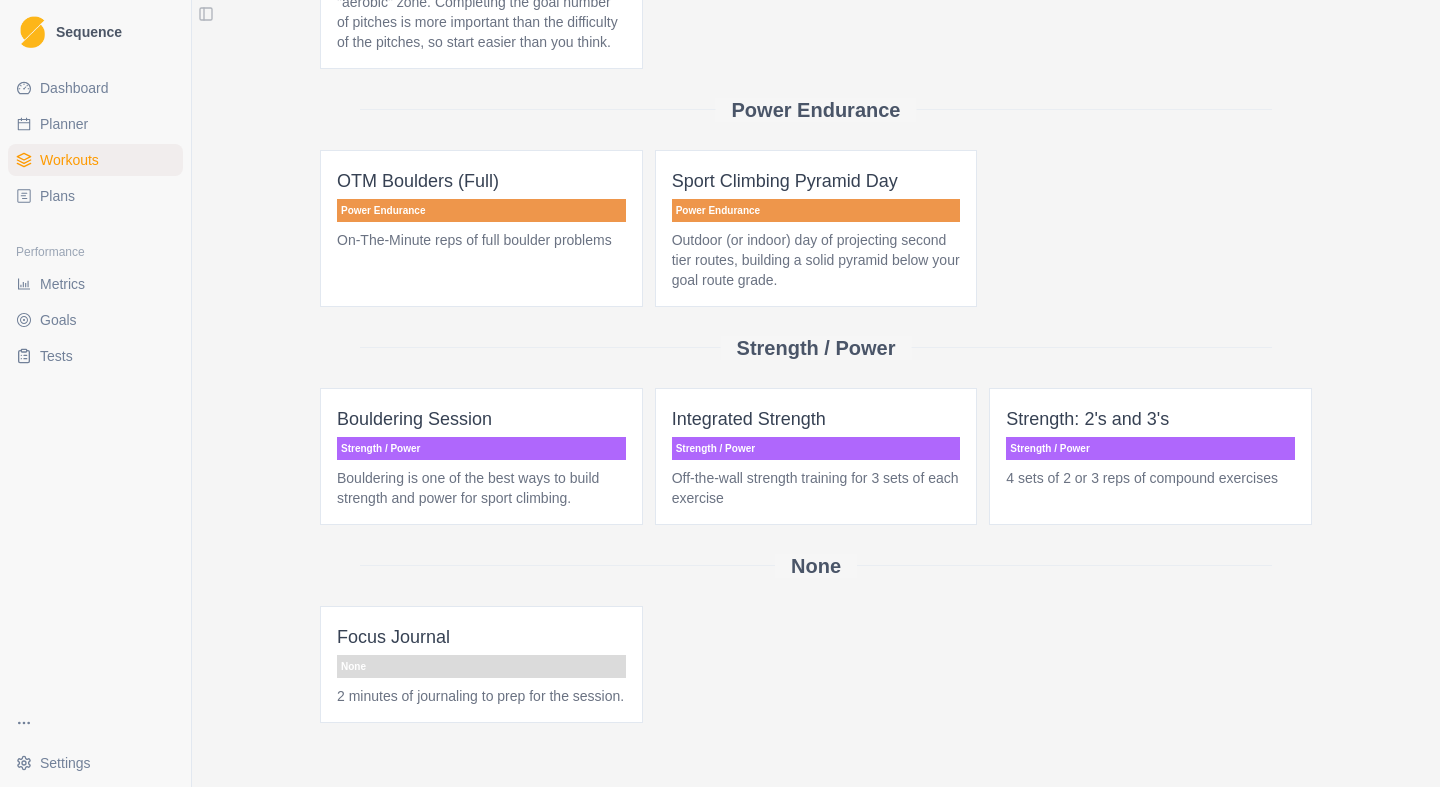 scroll, scrollTop: 964, scrollLeft: 0, axis: vertical 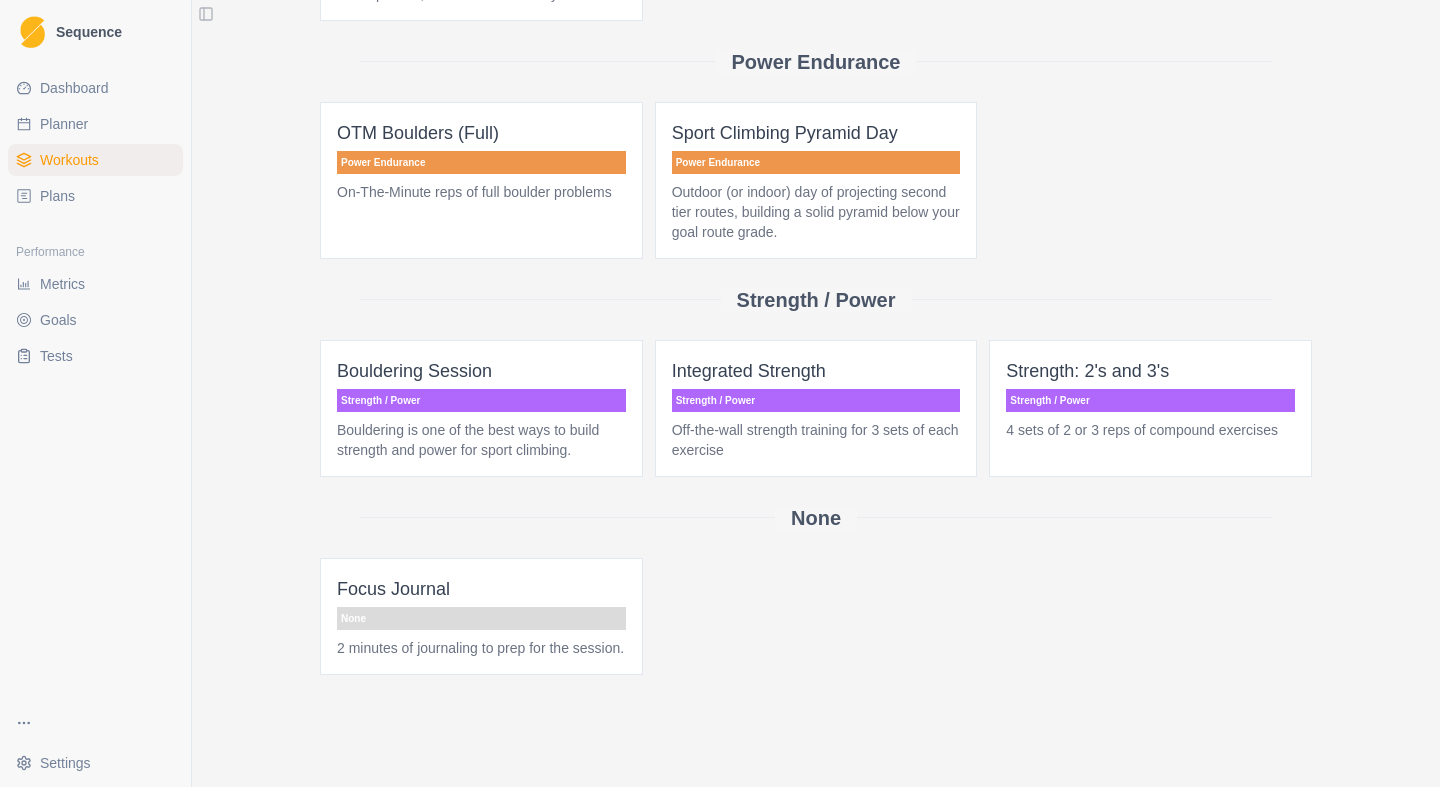 click on "Strength / Power" at bounding box center [816, 400] 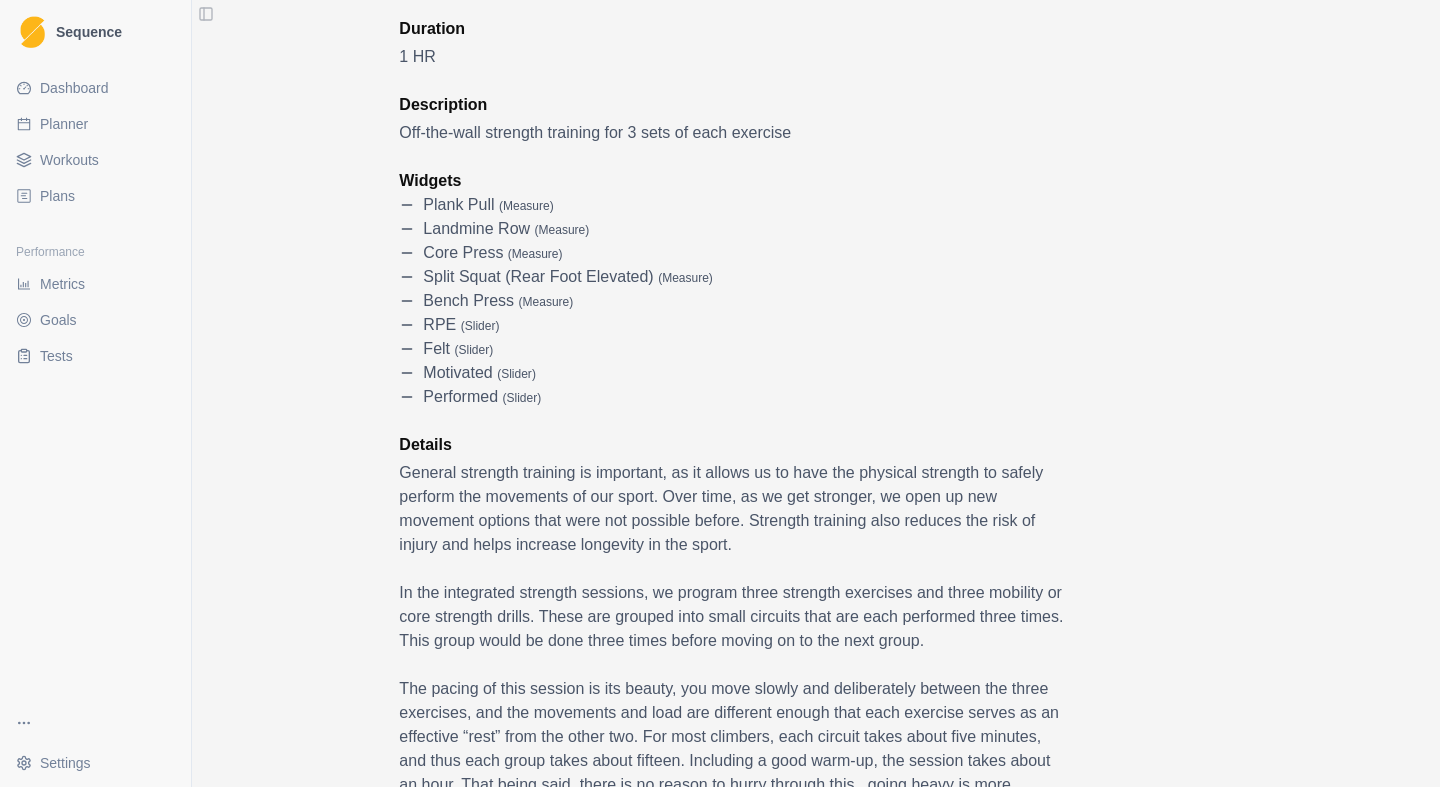 scroll, scrollTop: 0, scrollLeft: 0, axis: both 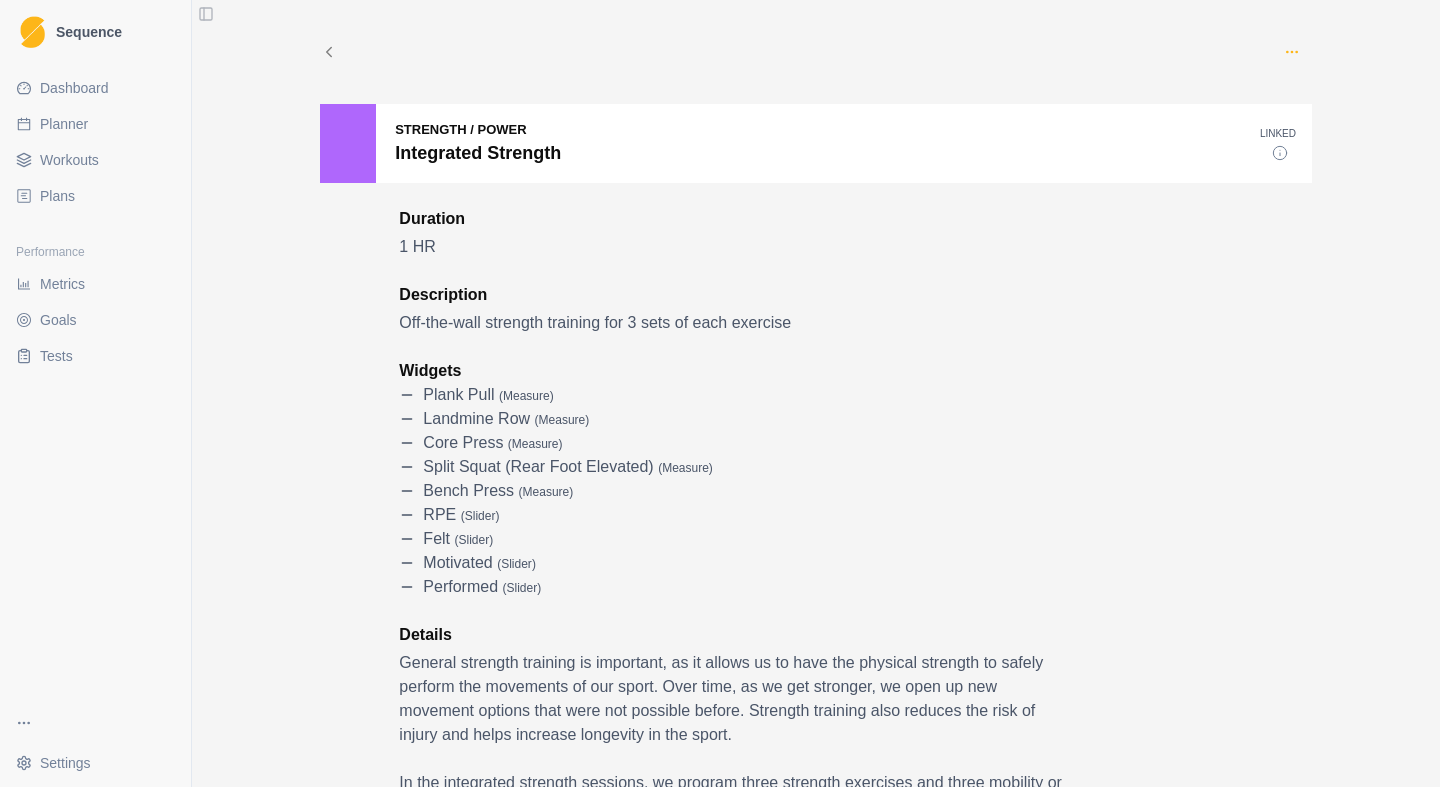 click 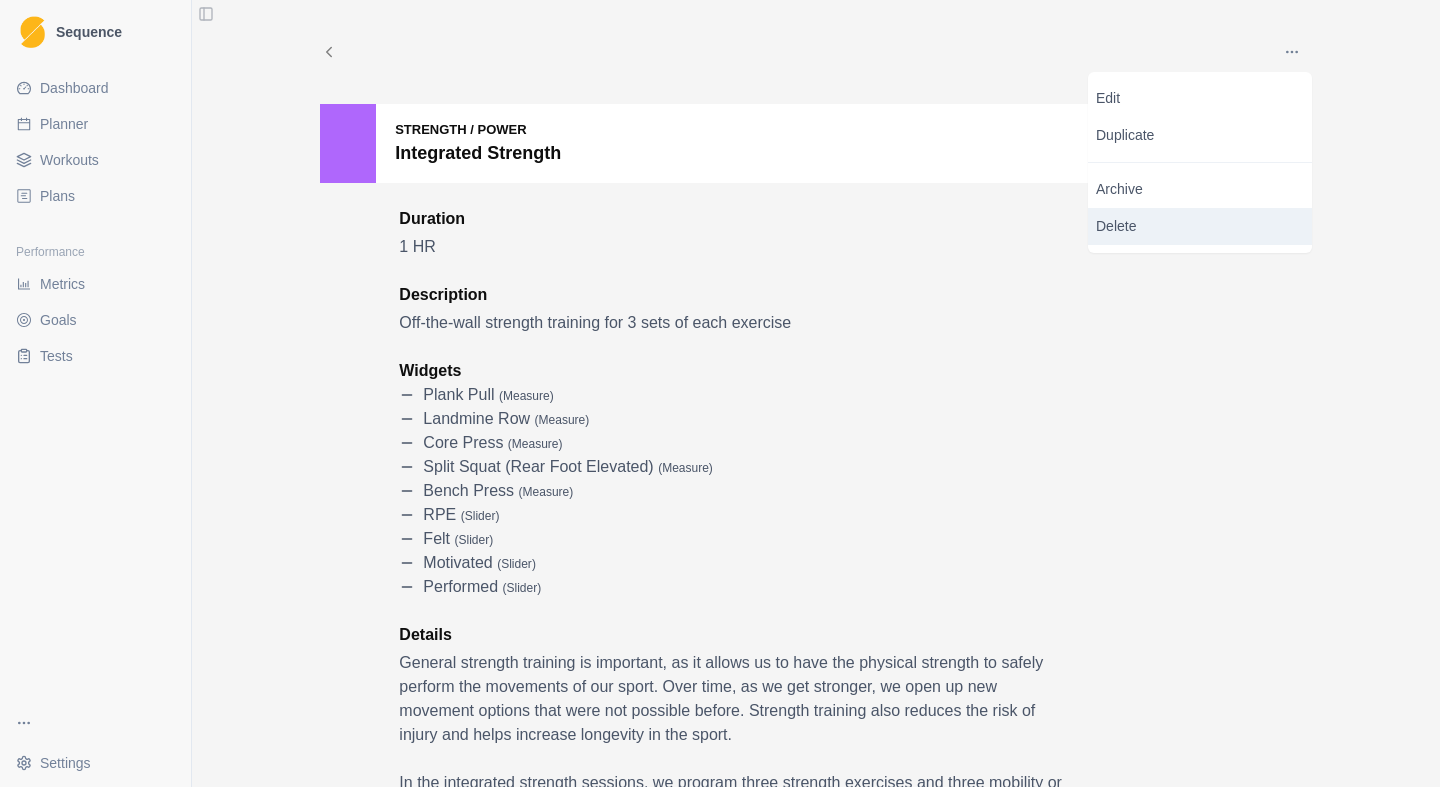 click on "Delete" at bounding box center (1200, 226) 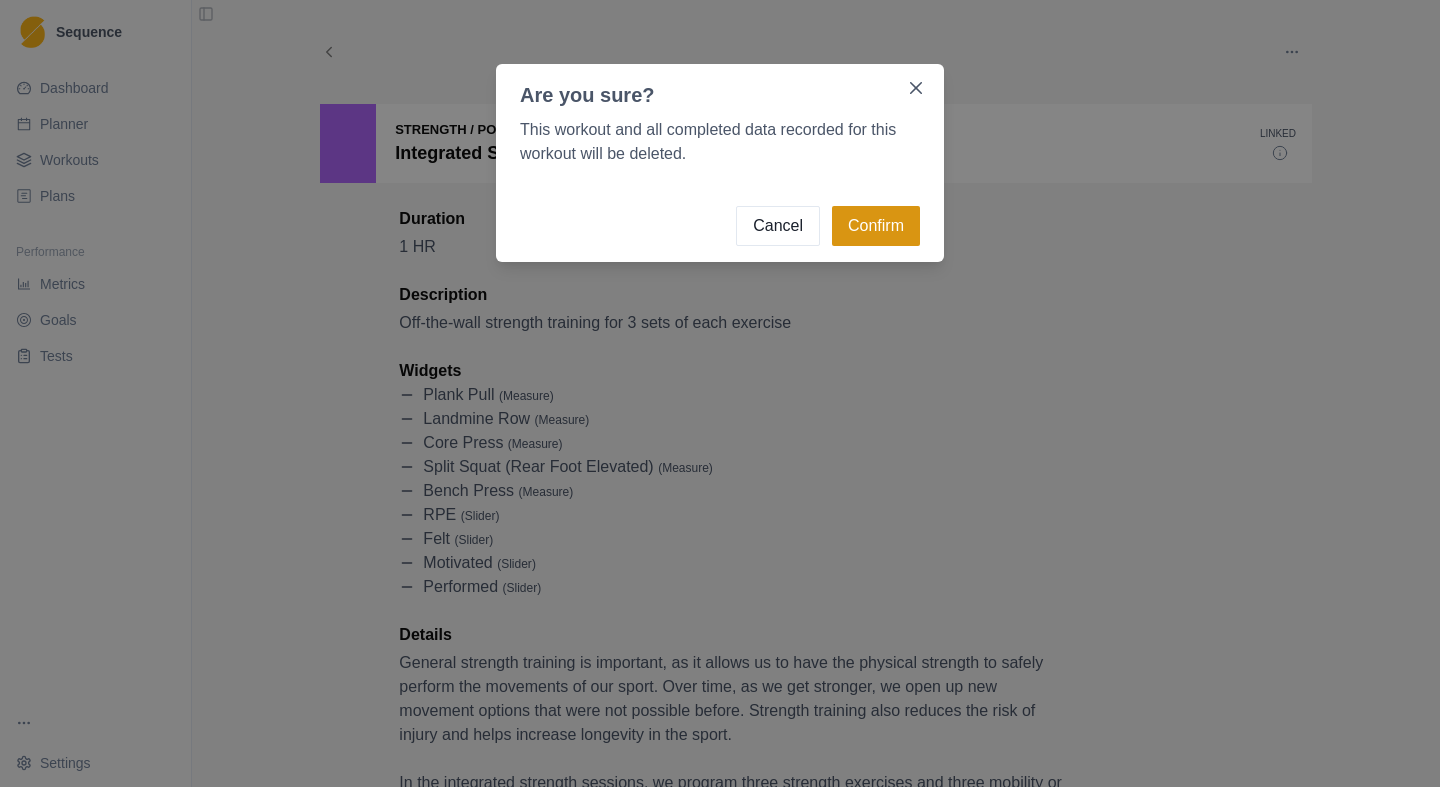 click on "Confirm" at bounding box center [876, 226] 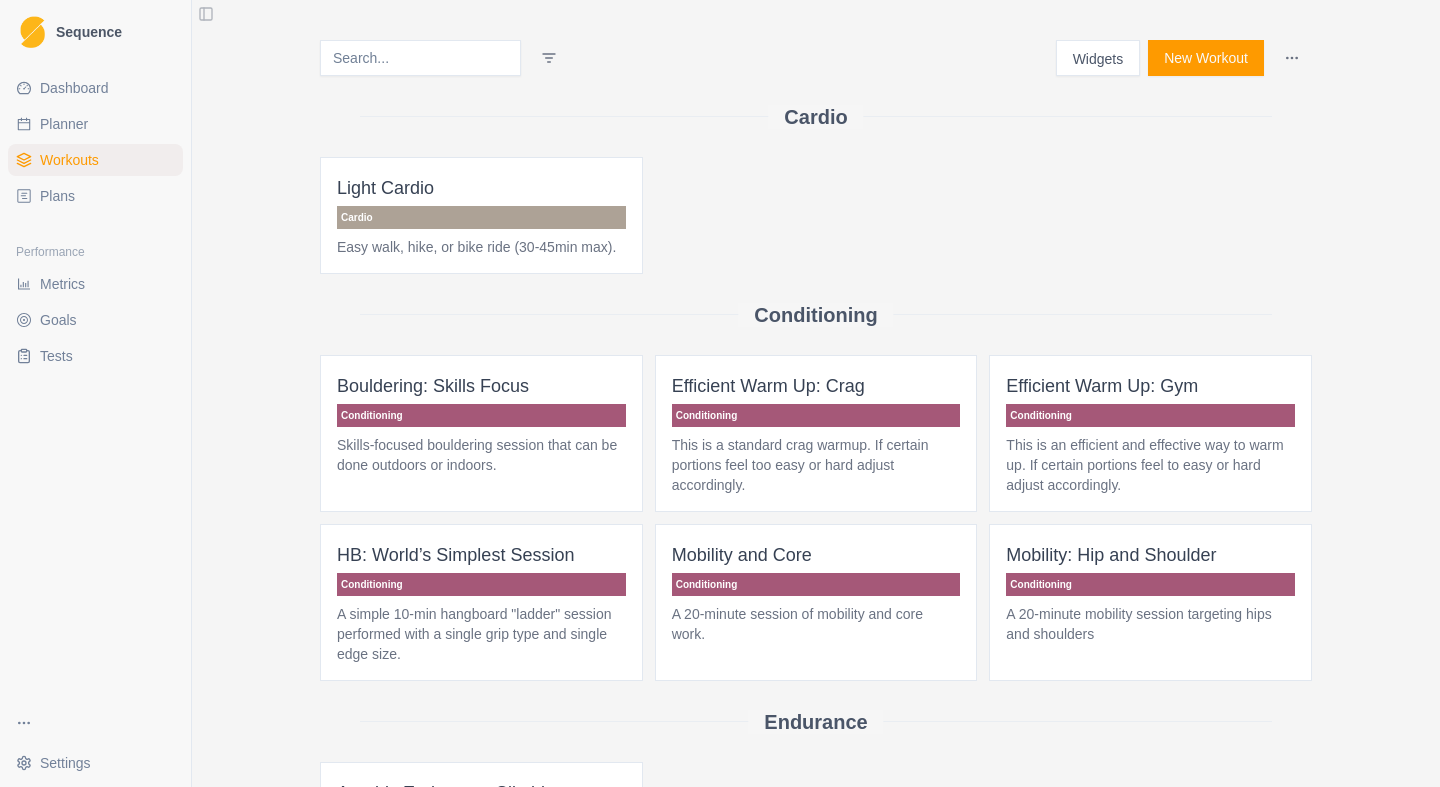 click on "Plans" at bounding box center (57, 196) 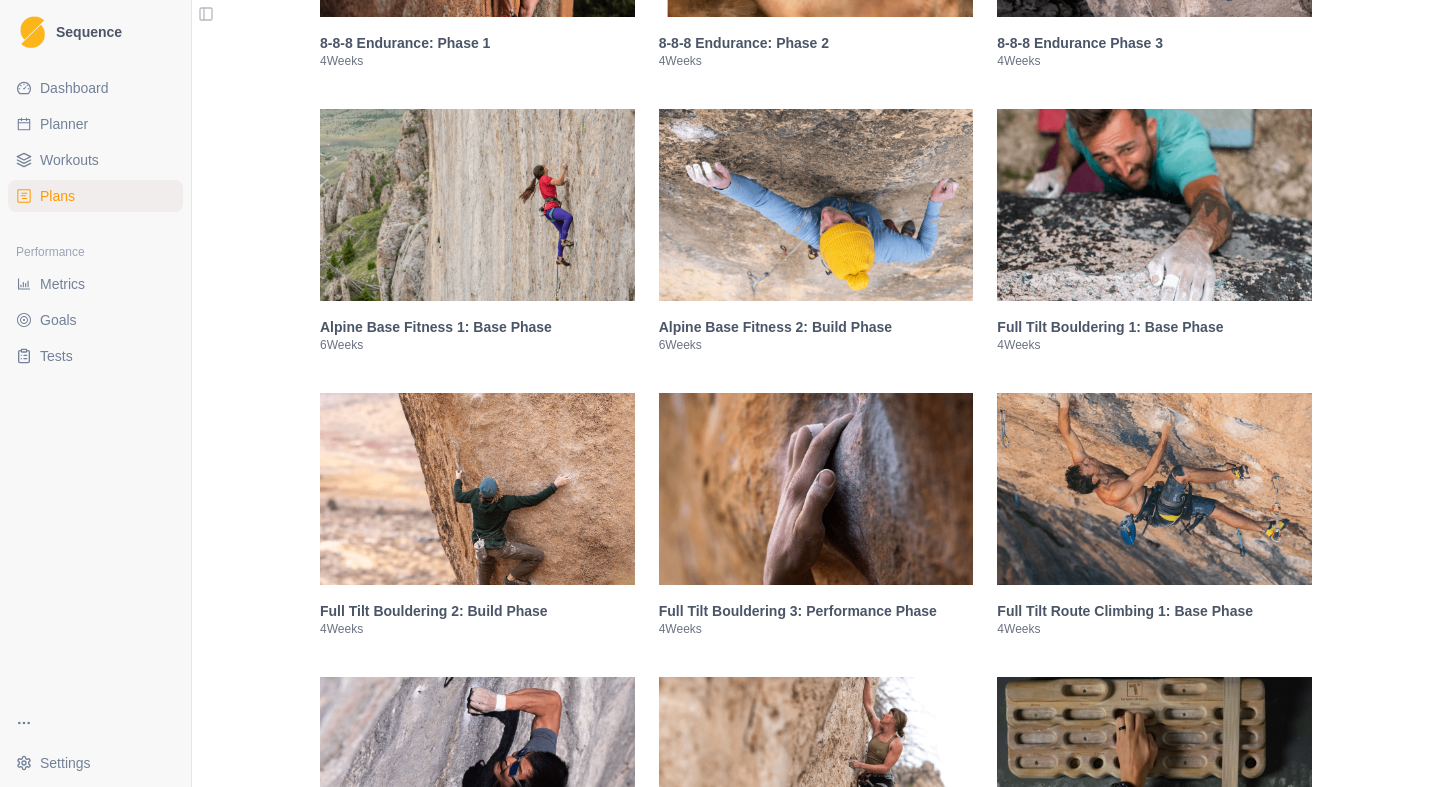 scroll, scrollTop: 1476, scrollLeft: 0, axis: vertical 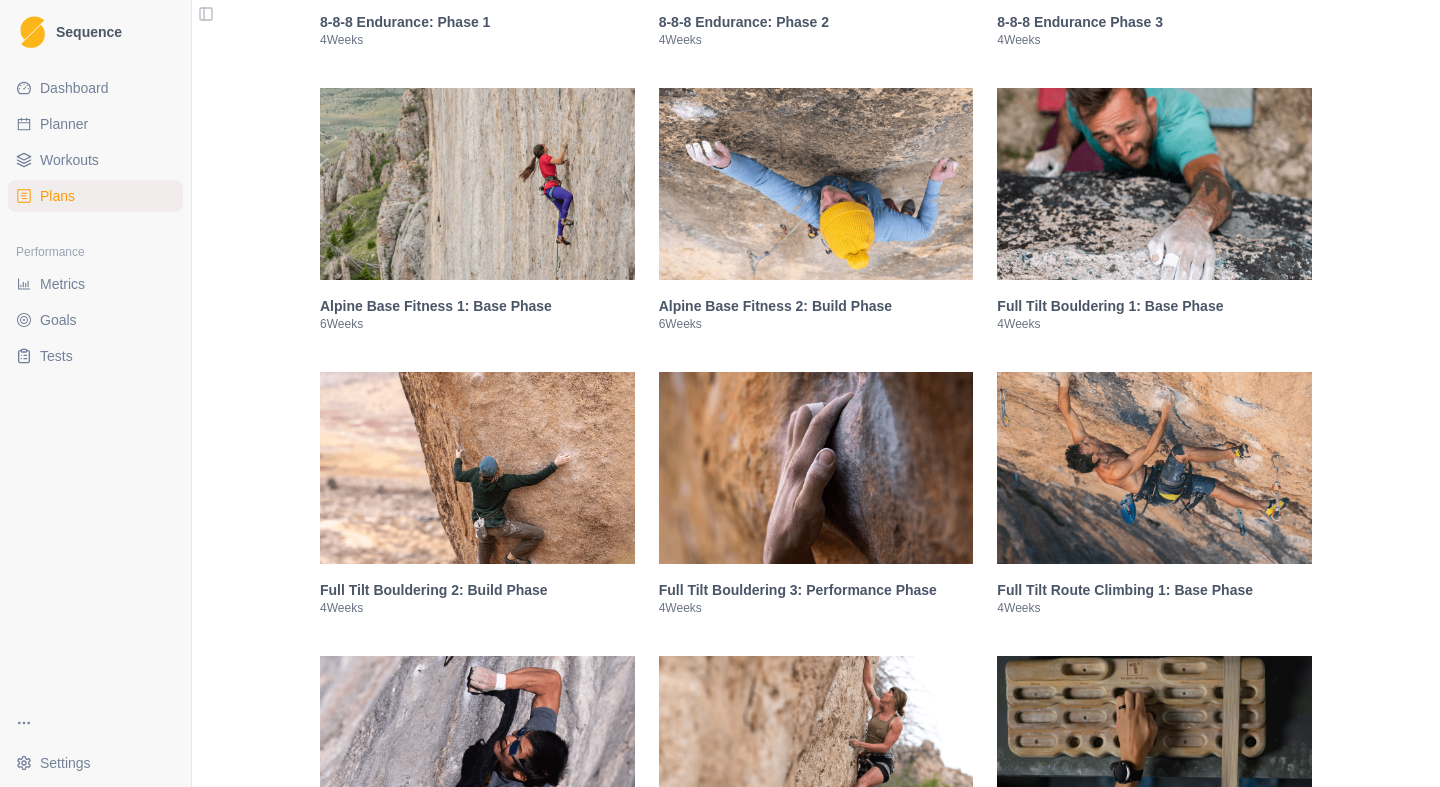 click at bounding box center [816, 184] 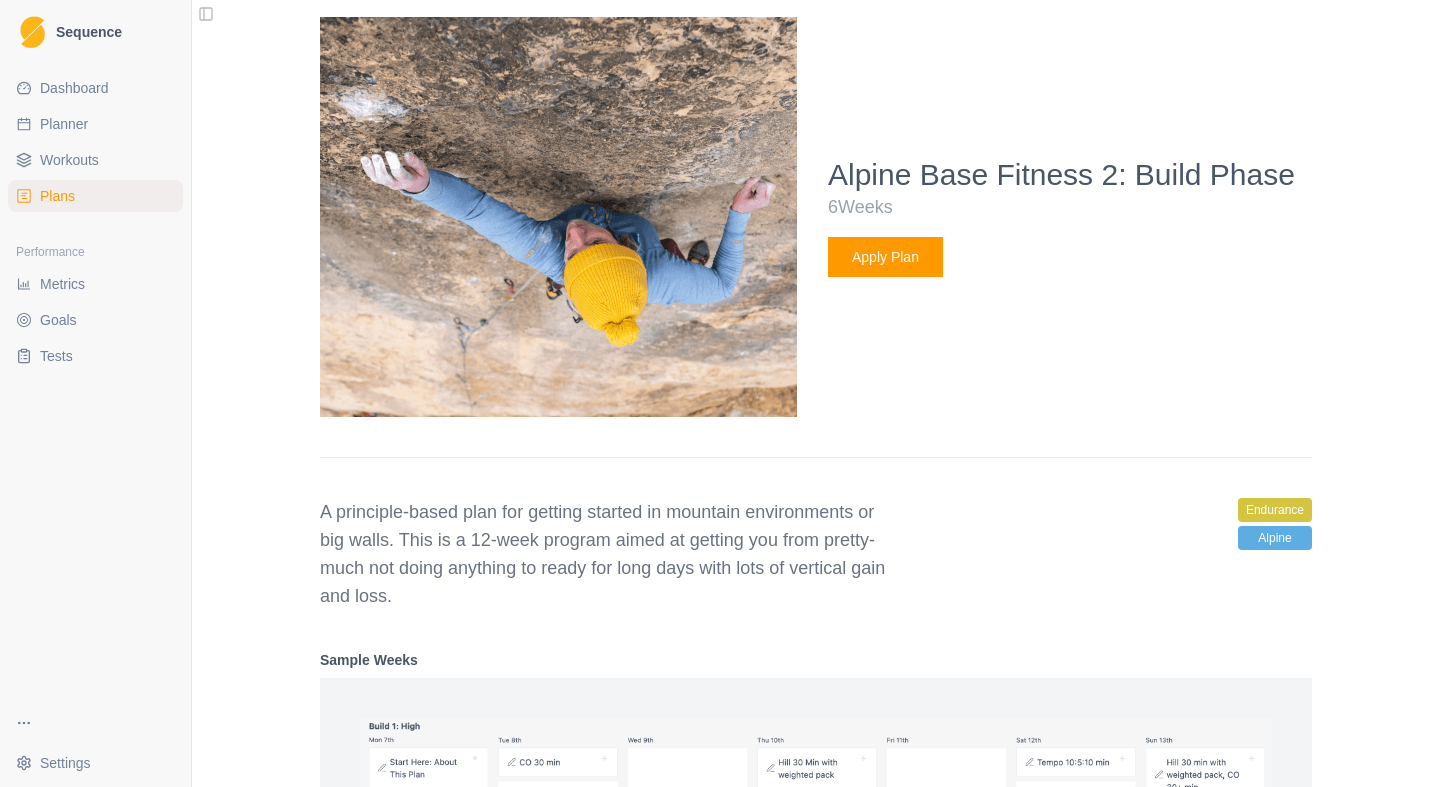 scroll, scrollTop: 1872, scrollLeft: 0, axis: vertical 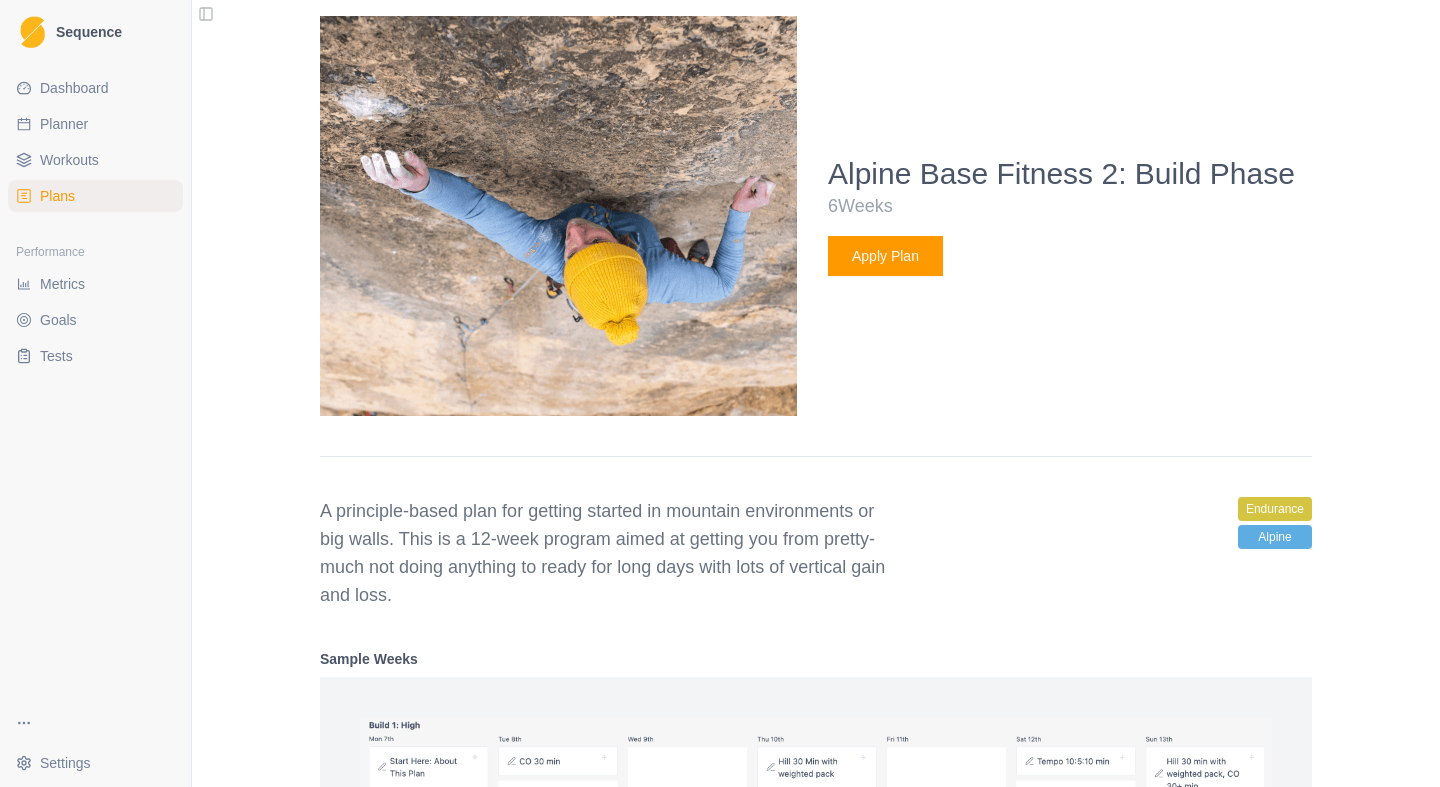 click on "Apply Plan" at bounding box center (885, 256) 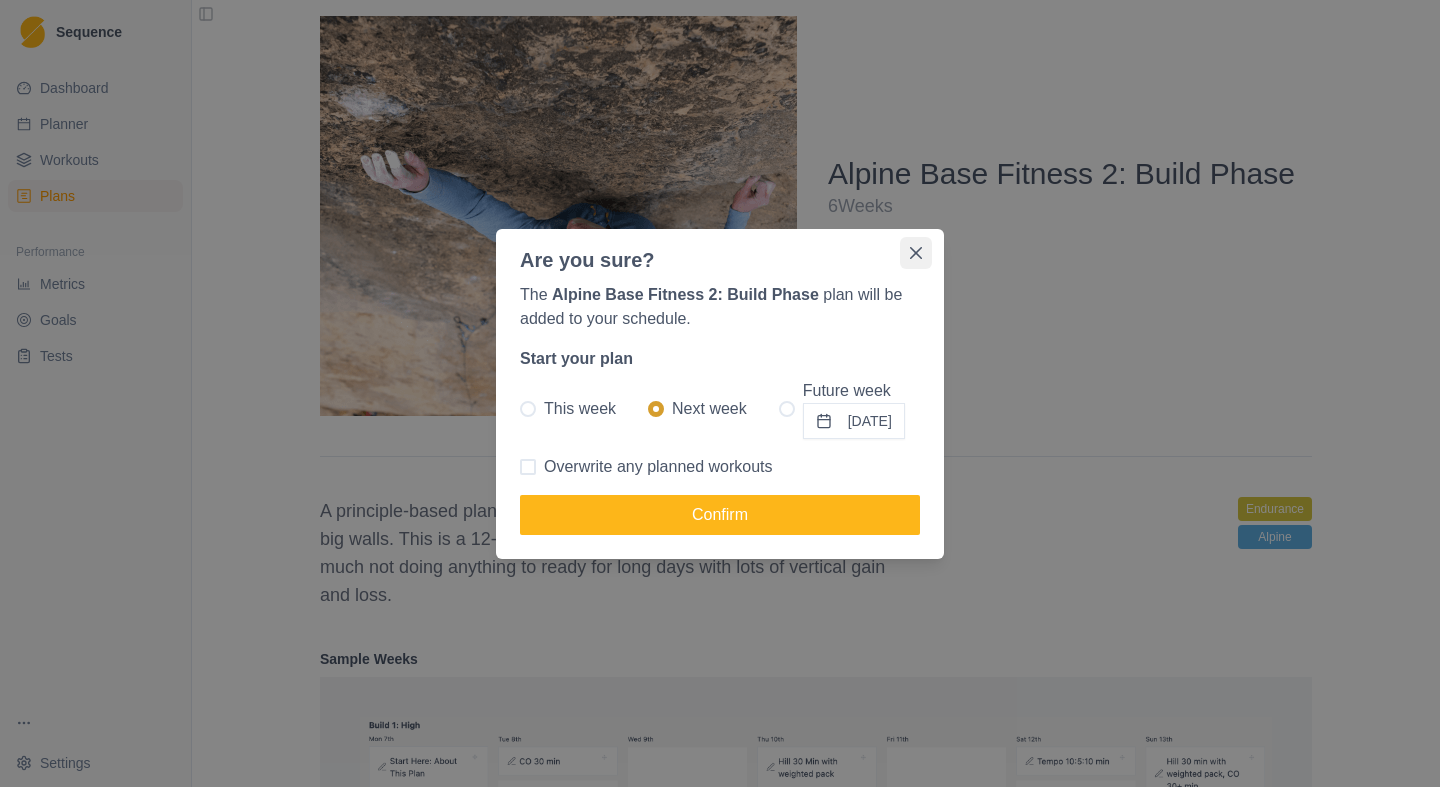 click 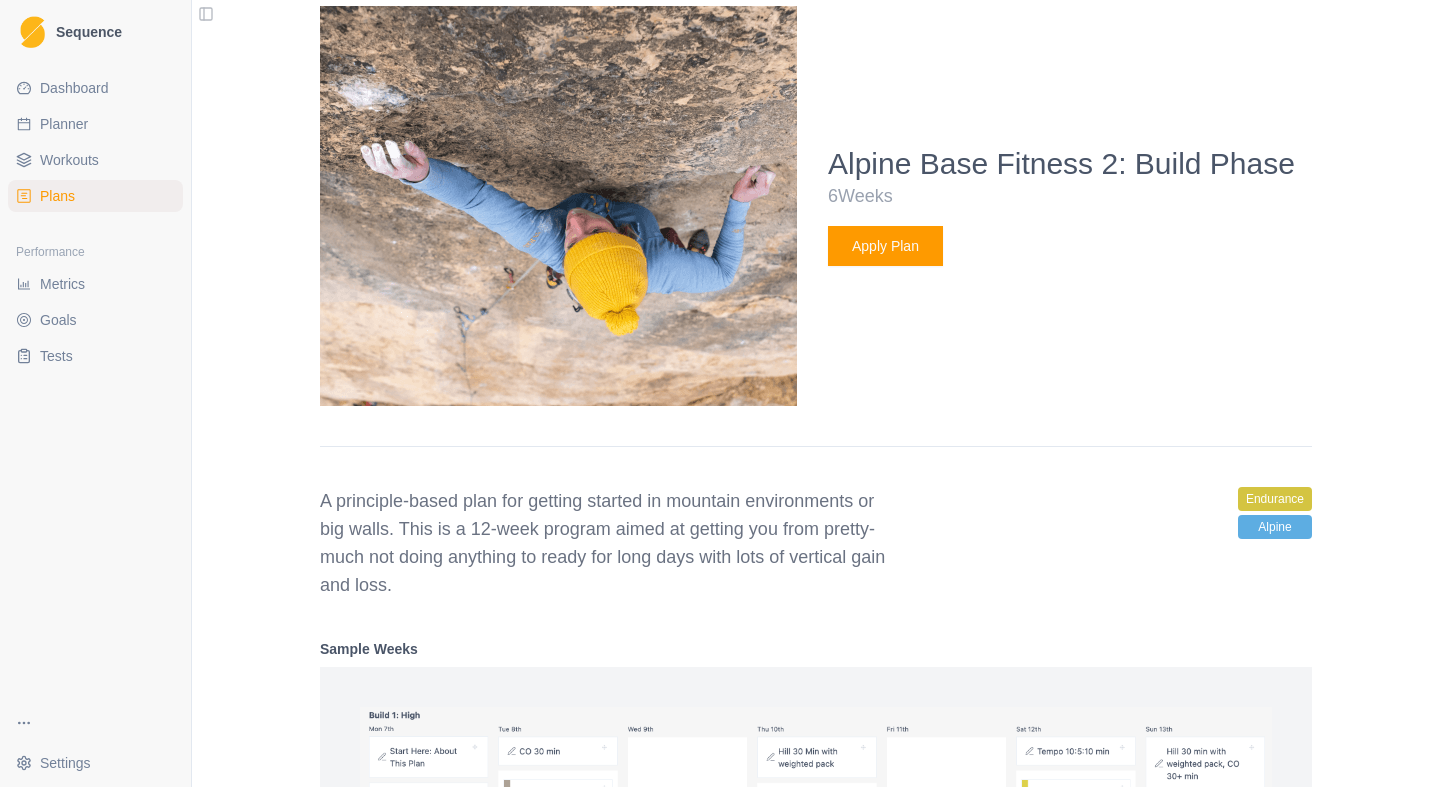 scroll, scrollTop: 1756, scrollLeft: 0, axis: vertical 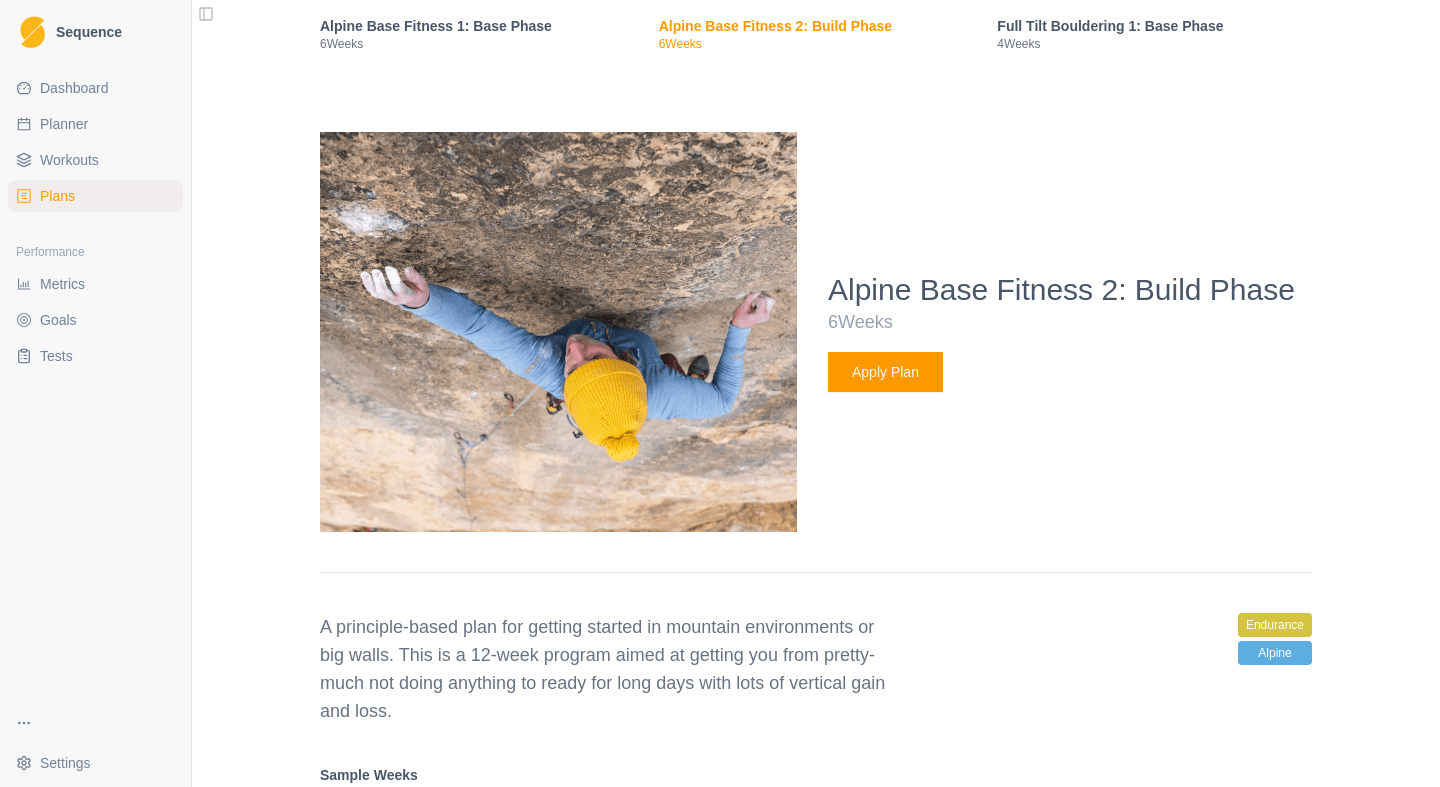 click on "Apply Plan" at bounding box center (885, 372) 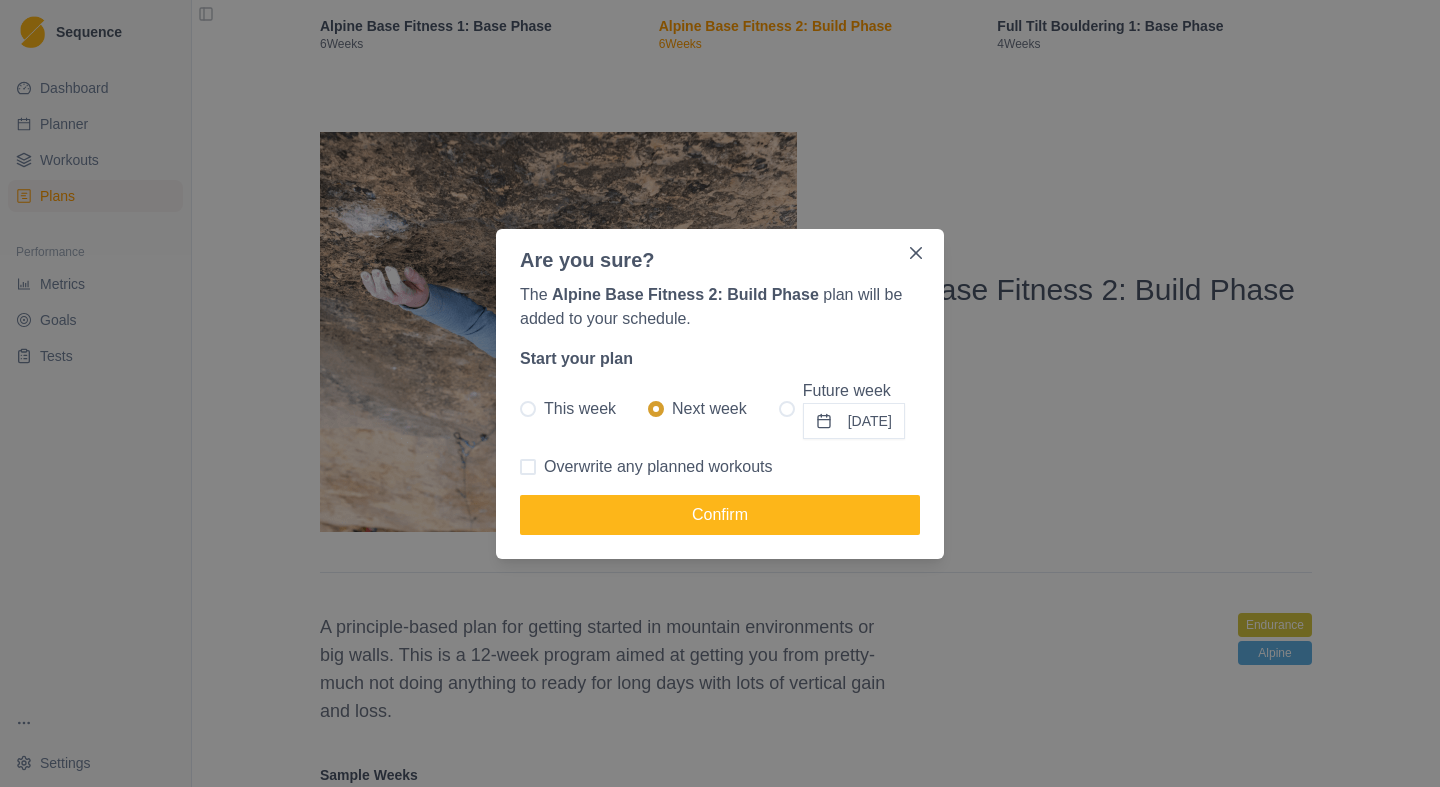 click on "This week" at bounding box center [580, 409] 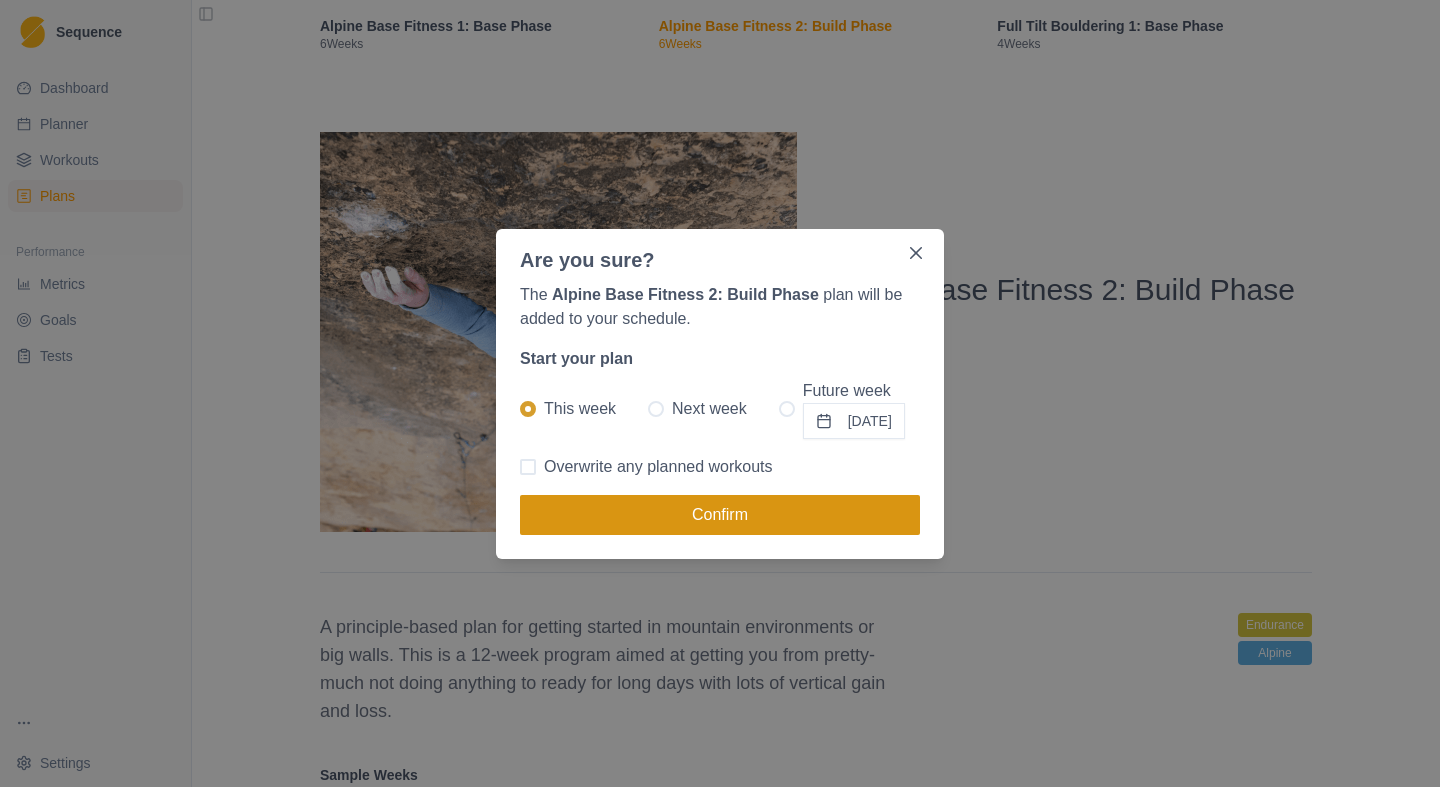 click on "Confirm" at bounding box center [720, 515] 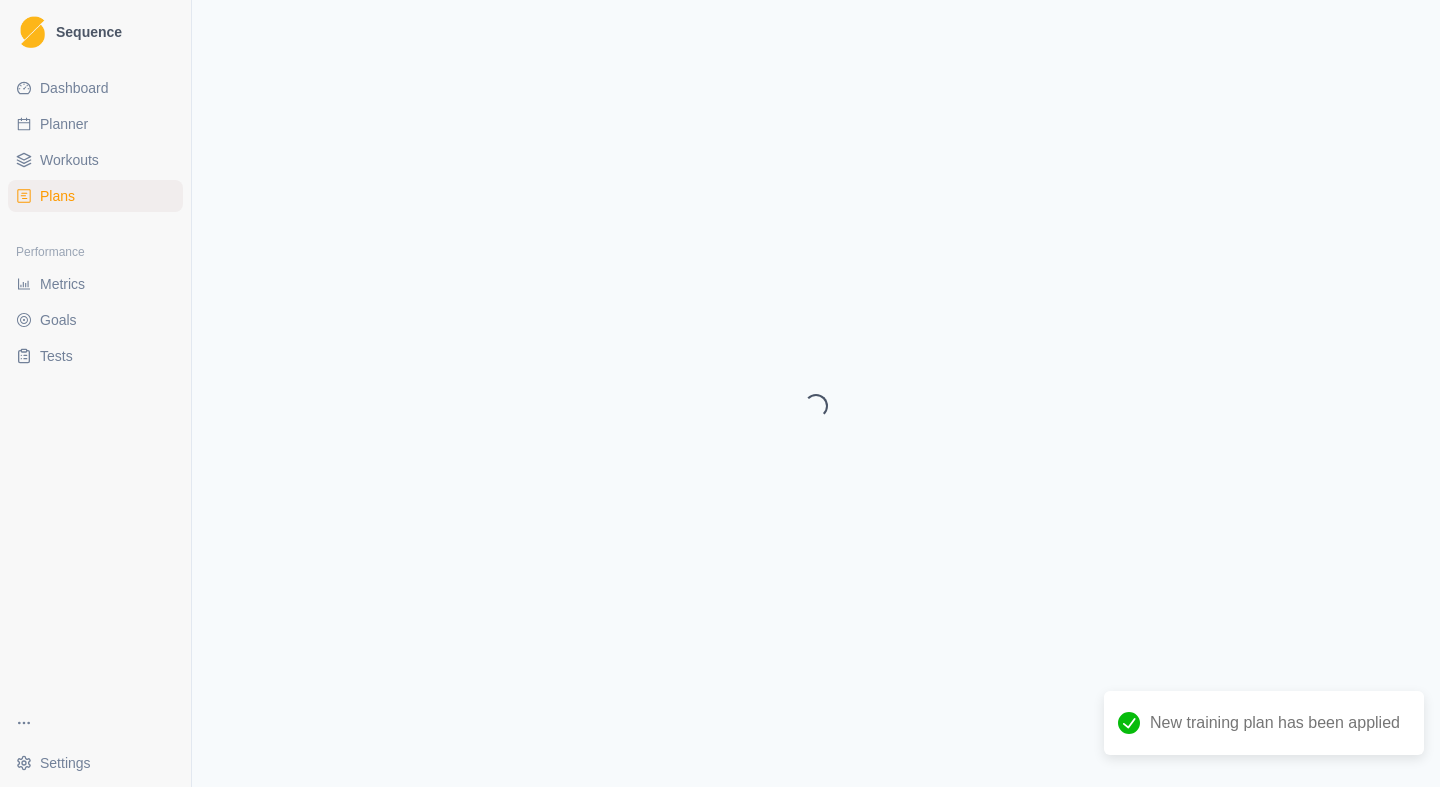 select on "month" 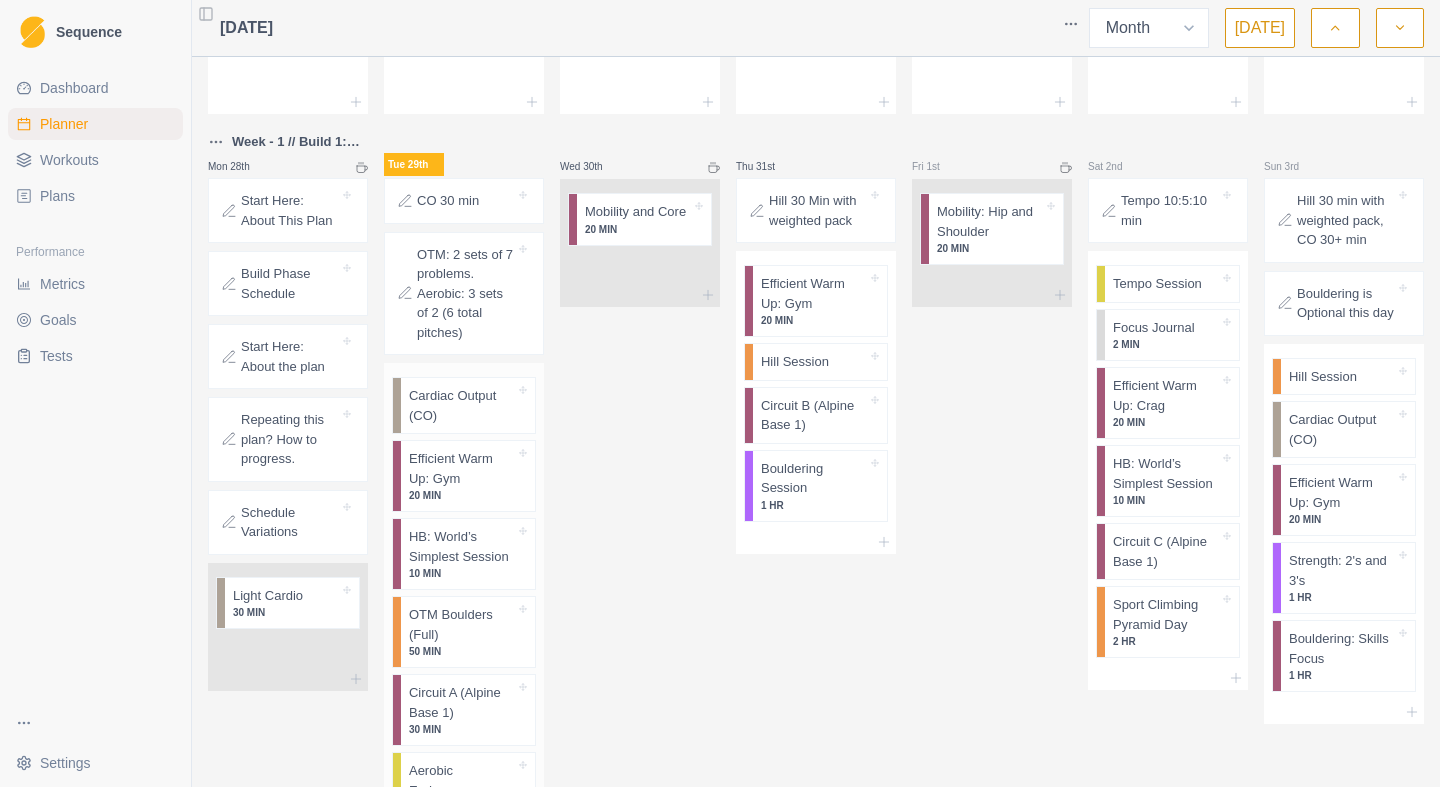 scroll, scrollTop: 707, scrollLeft: 0, axis: vertical 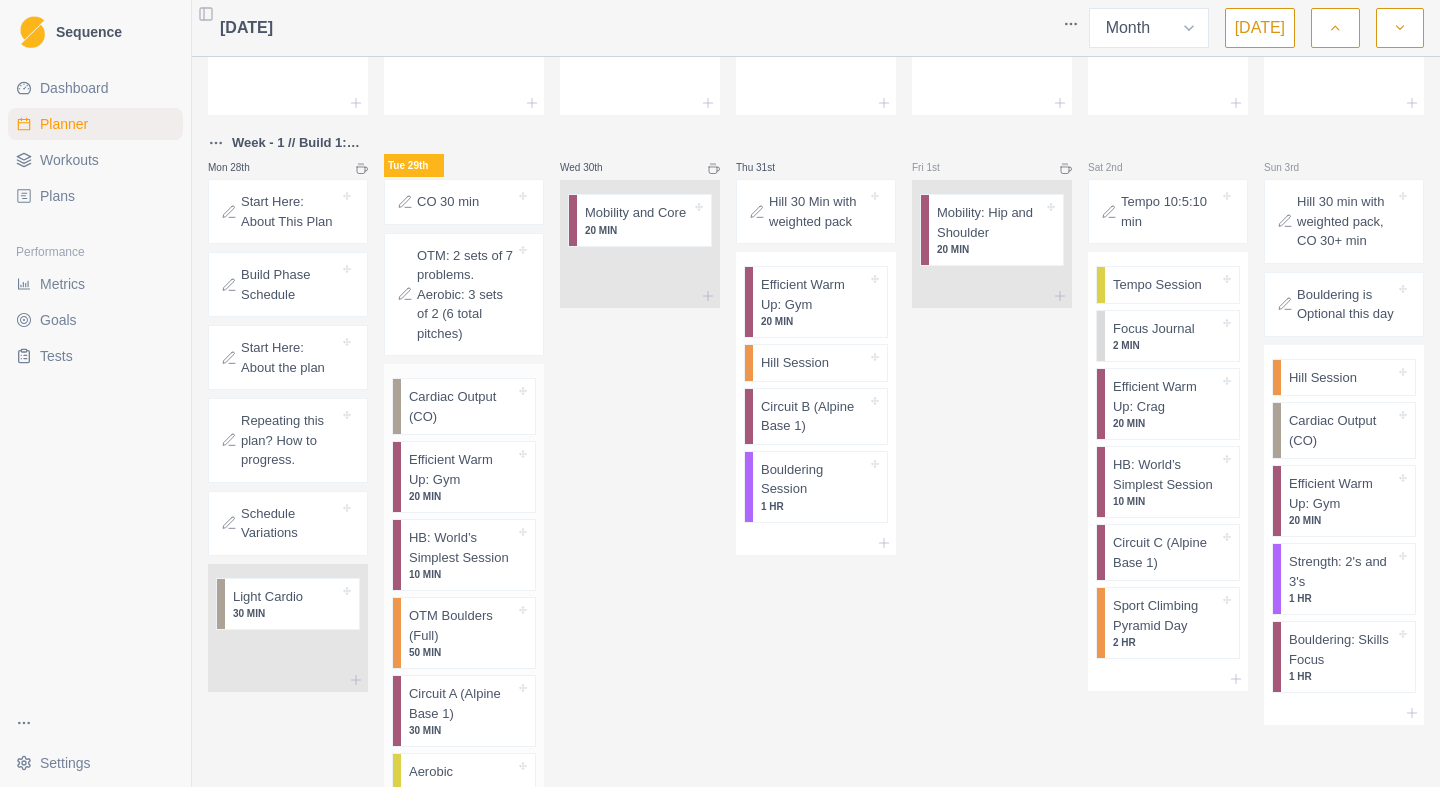 click on "Cardiac Output (CO)" at bounding box center [468, 406] 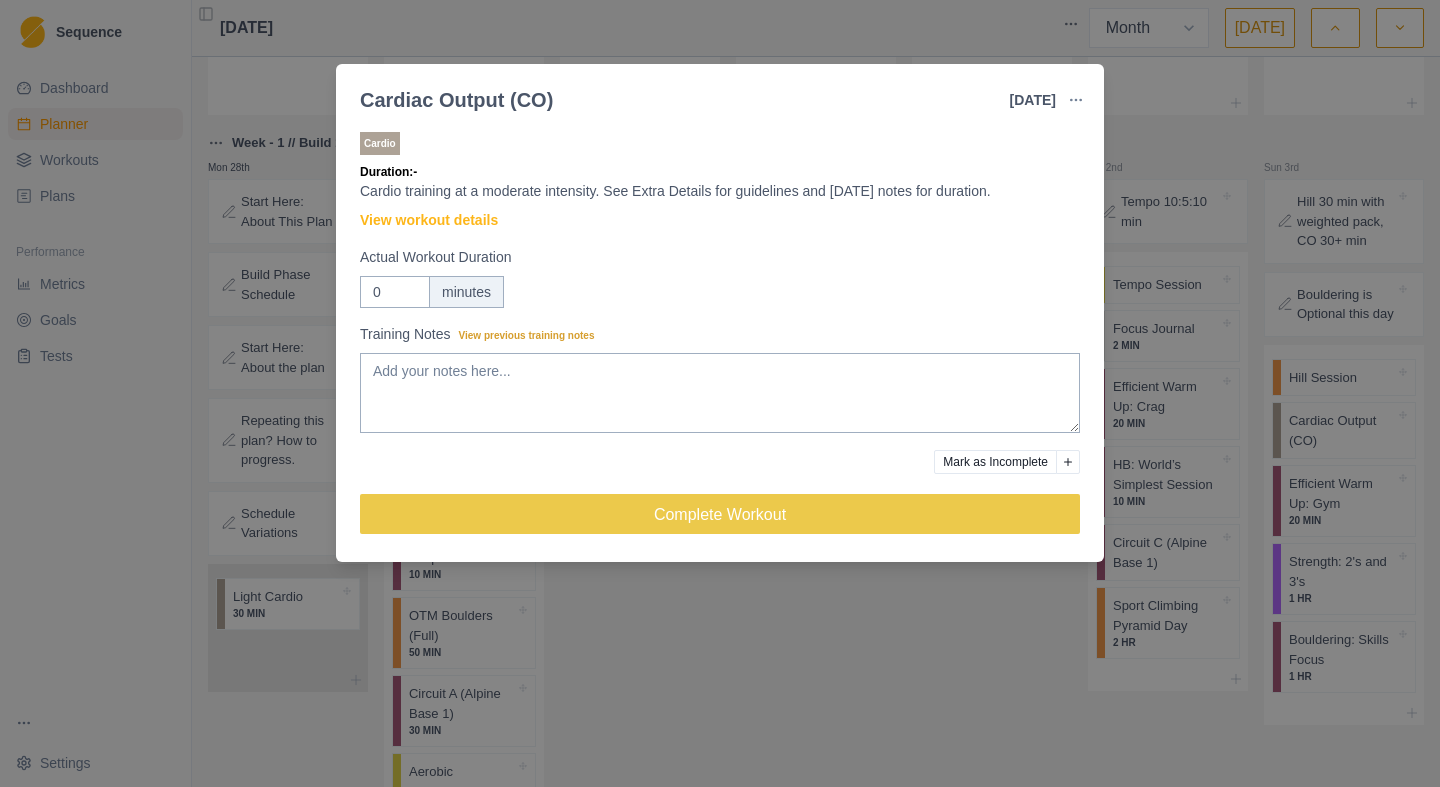 click on "Cardiac Output (CO) [DATE] Link To Goal View Workout Metrics Edit Original Workout Reschedule Workout Remove From Schedule Cardio Duration:  - Cardio training at a moderate intensity.  See Extra Details for guidelines and [DATE] notes for duration. View workout details Actual Workout Duration 0 minutes Training Notes View previous training notes Mark as Incomplete Complete Workout" at bounding box center (720, 393) 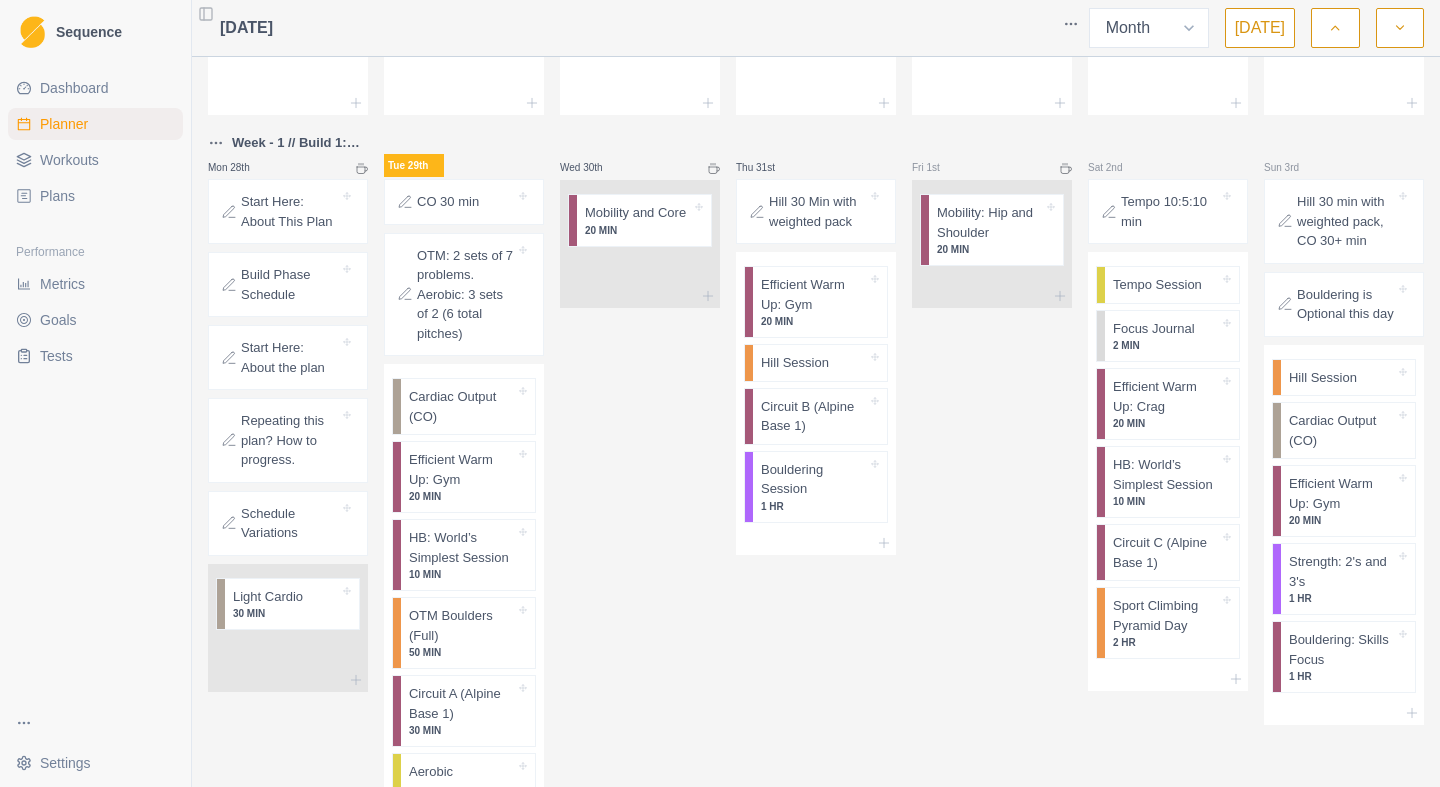 click on "Workouts" at bounding box center [69, 160] 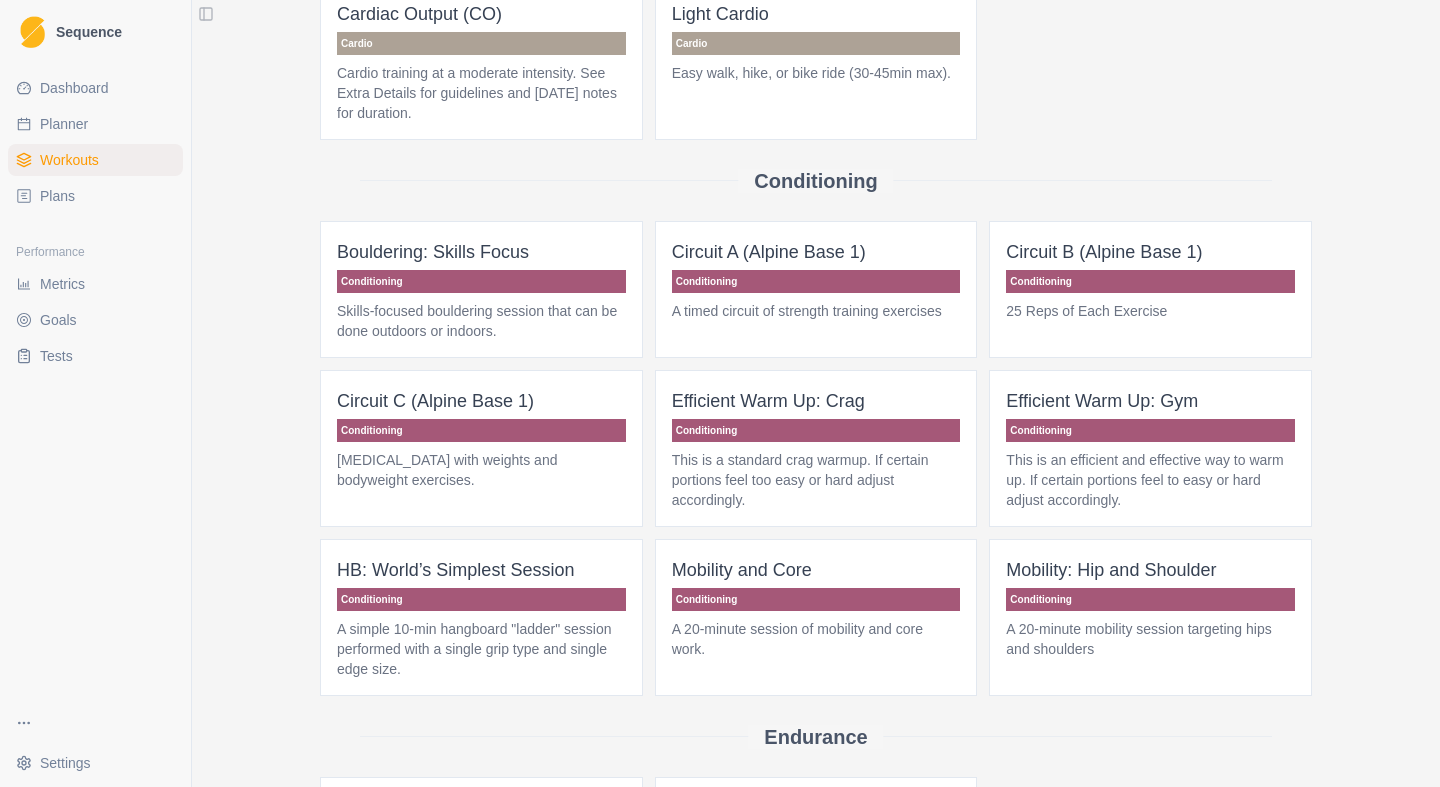 scroll, scrollTop: 0, scrollLeft: 0, axis: both 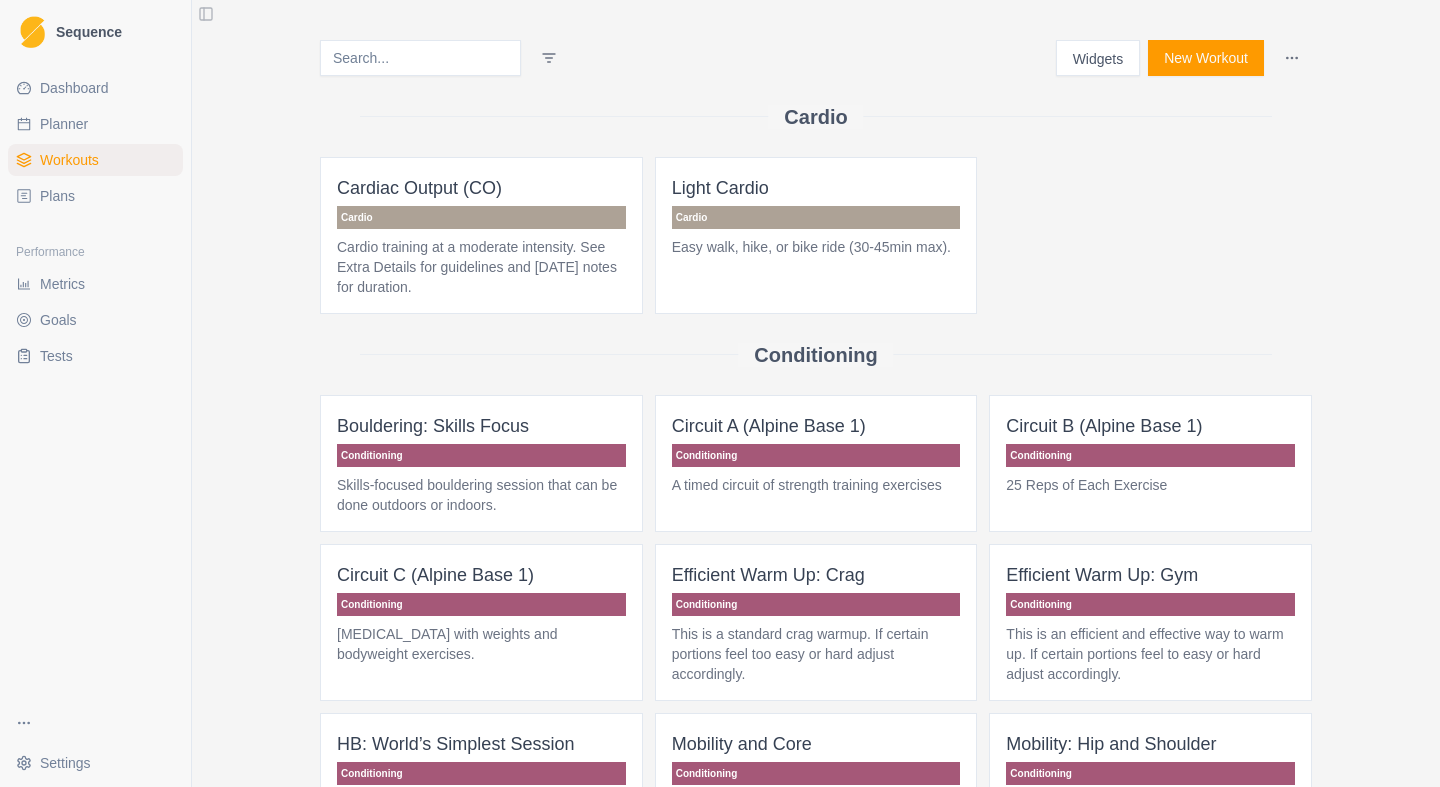 click on "Cardio" at bounding box center [481, 217] 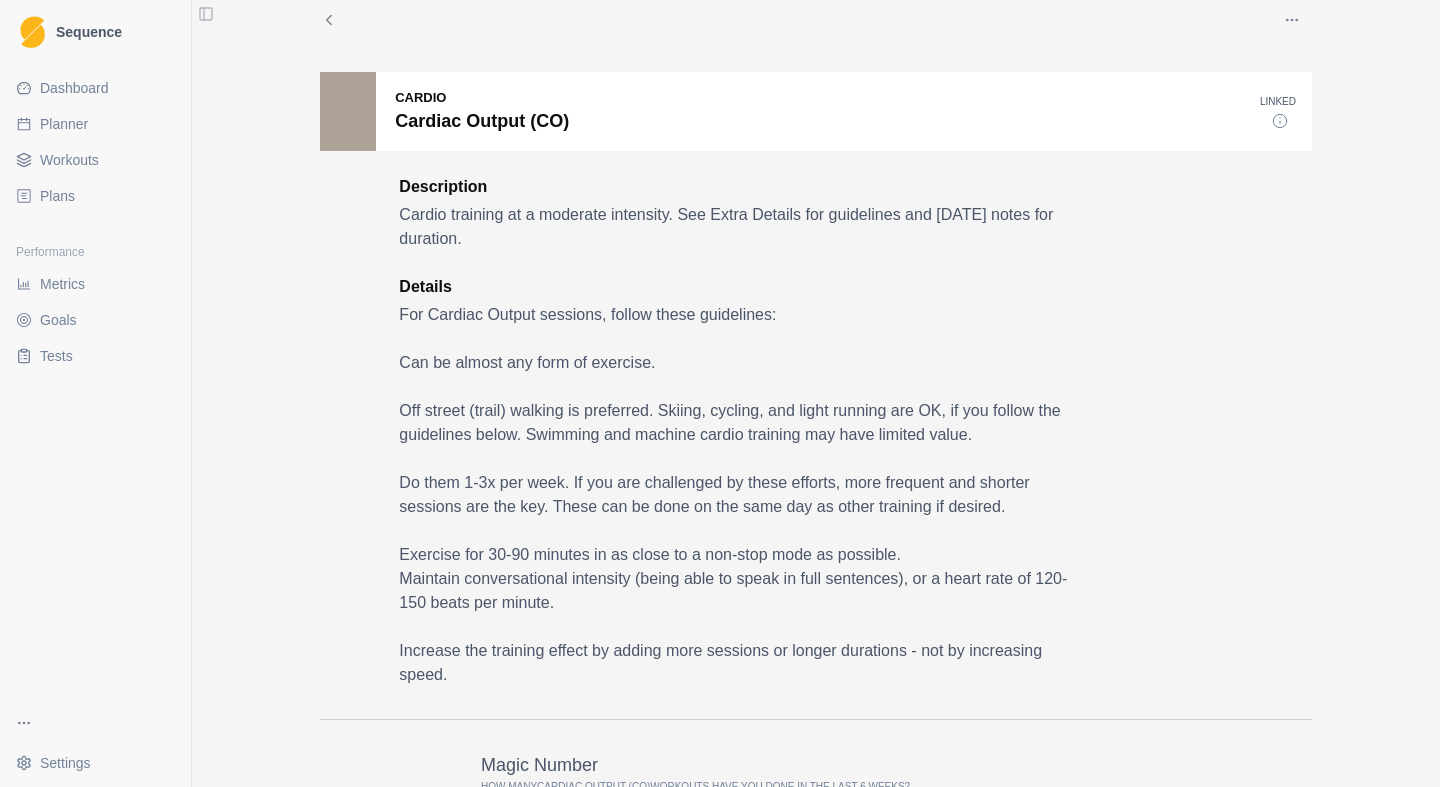 scroll, scrollTop: 0, scrollLeft: 0, axis: both 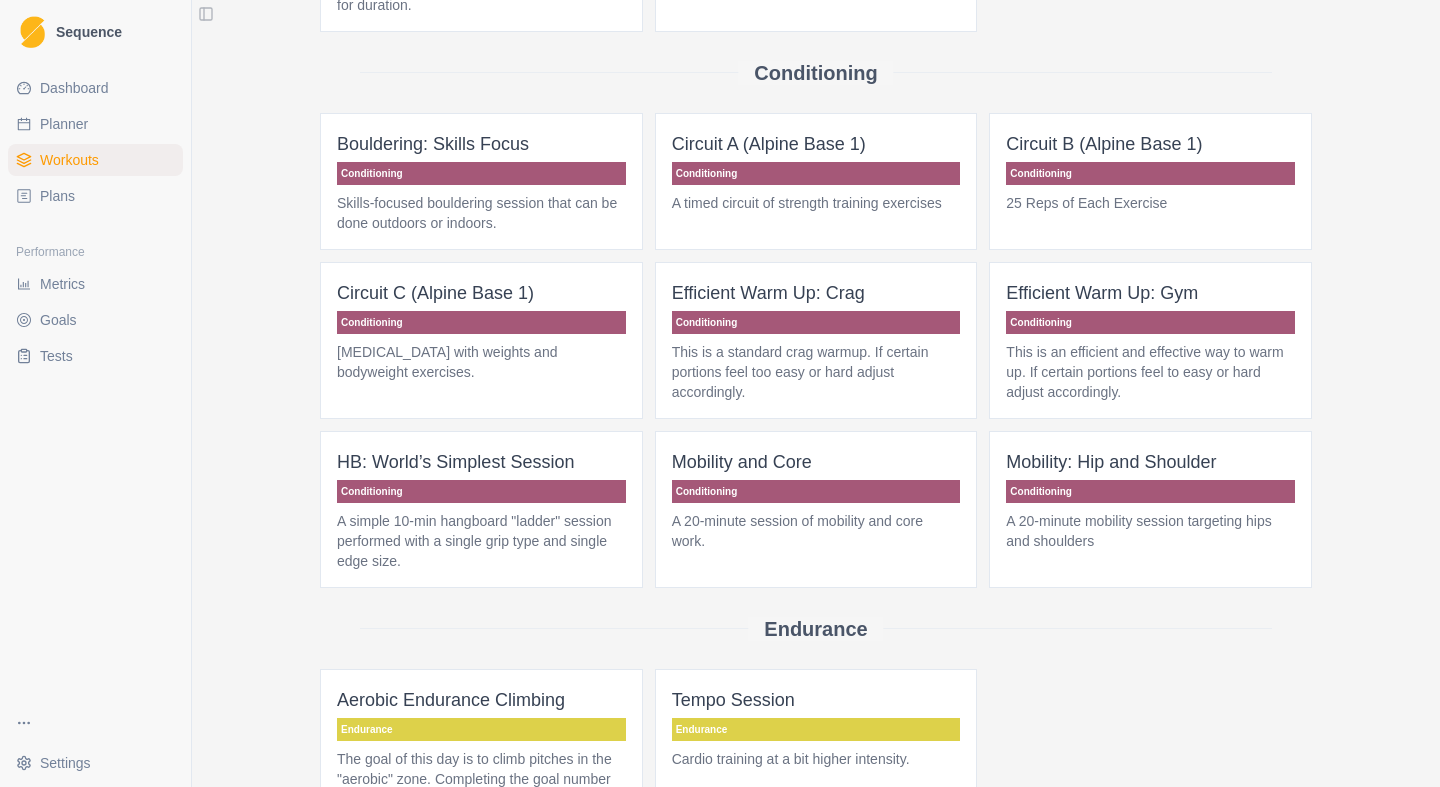 click on "Conditioning" at bounding box center (816, 173) 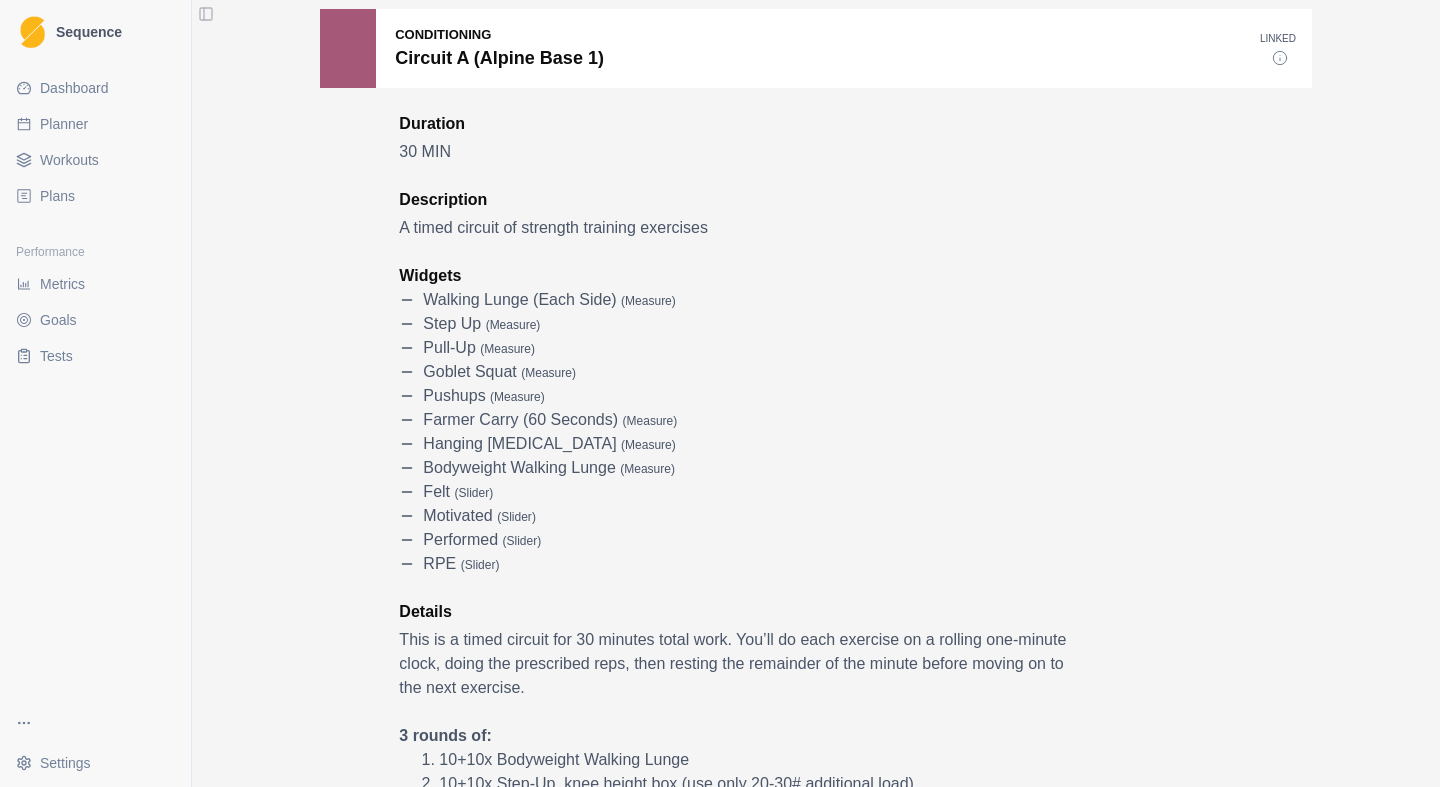 scroll, scrollTop: 0, scrollLeft: 0, axis: both 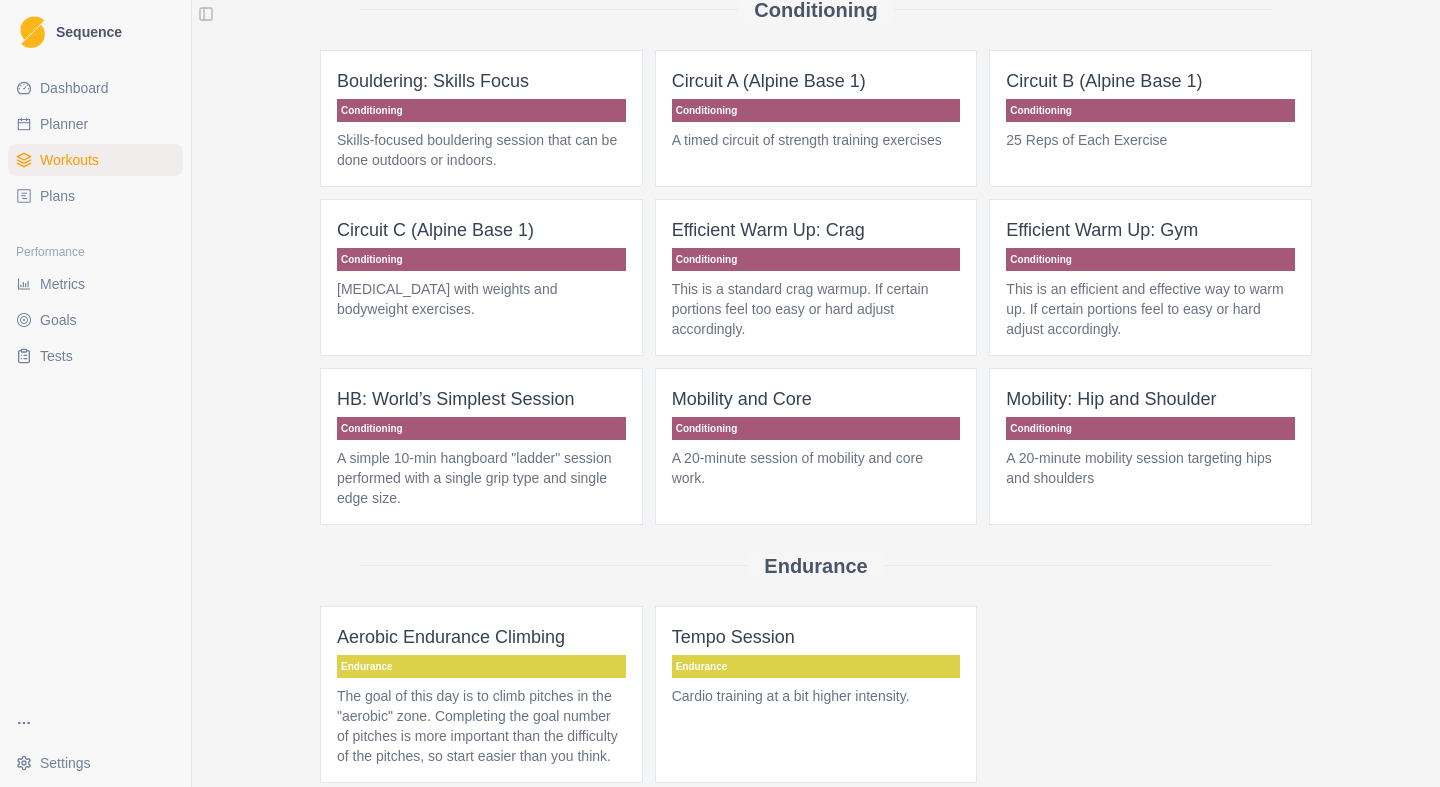 click on "A simple 10-min hangboard "ladder" session performed with a single grip type and single edge size." at bounding box center (481, 478) 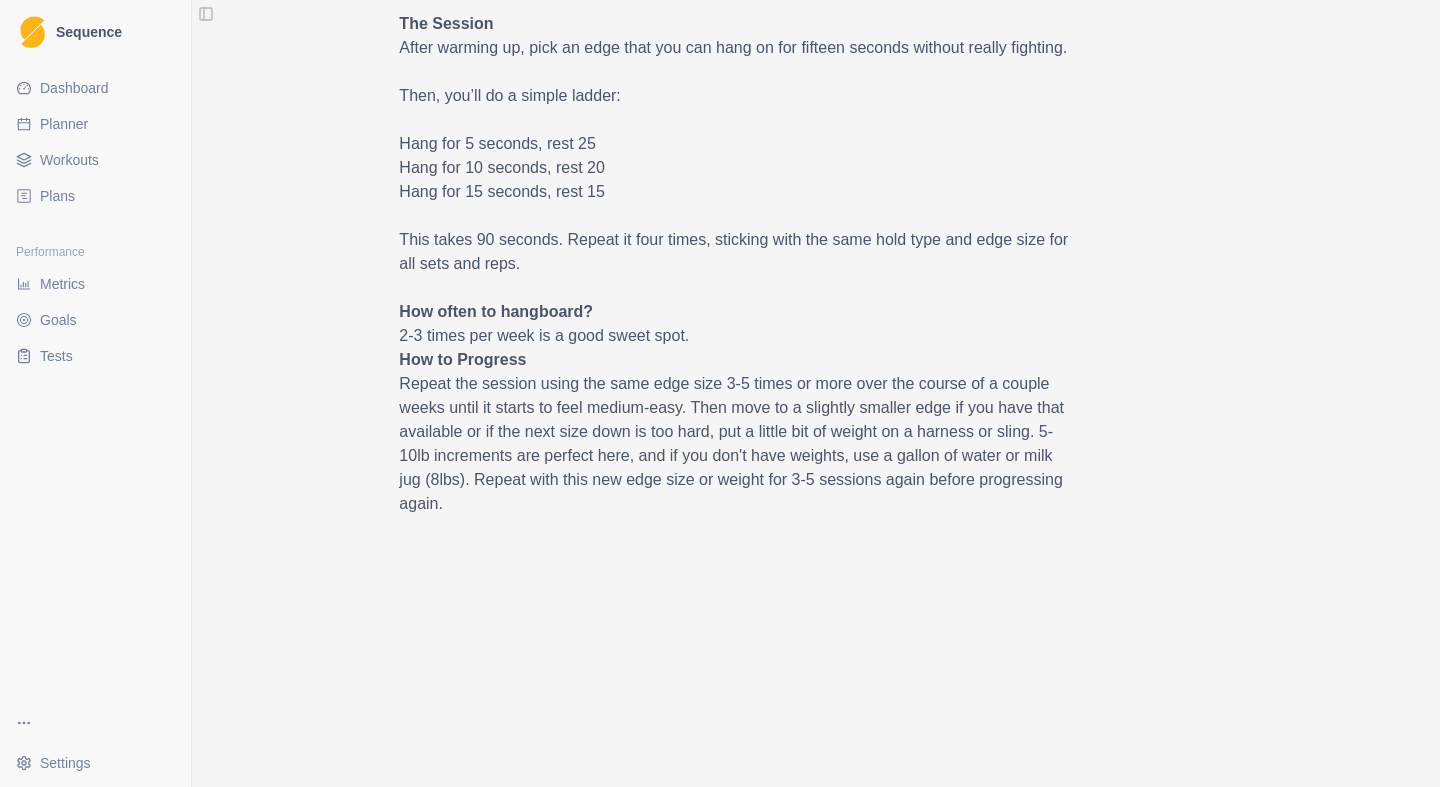 scroll, scrollTop: 733, scrollLeft: 0, axis: vertical 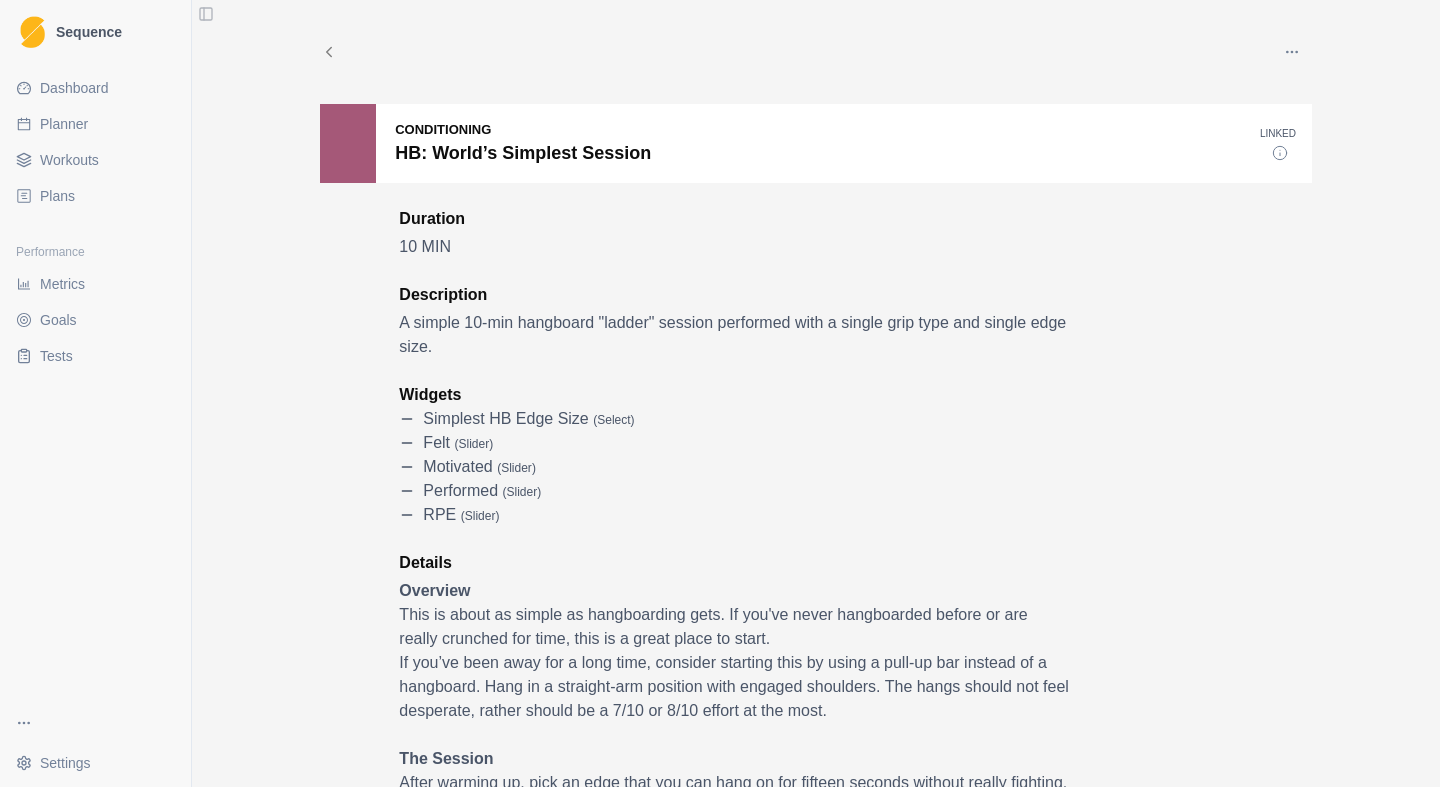 click 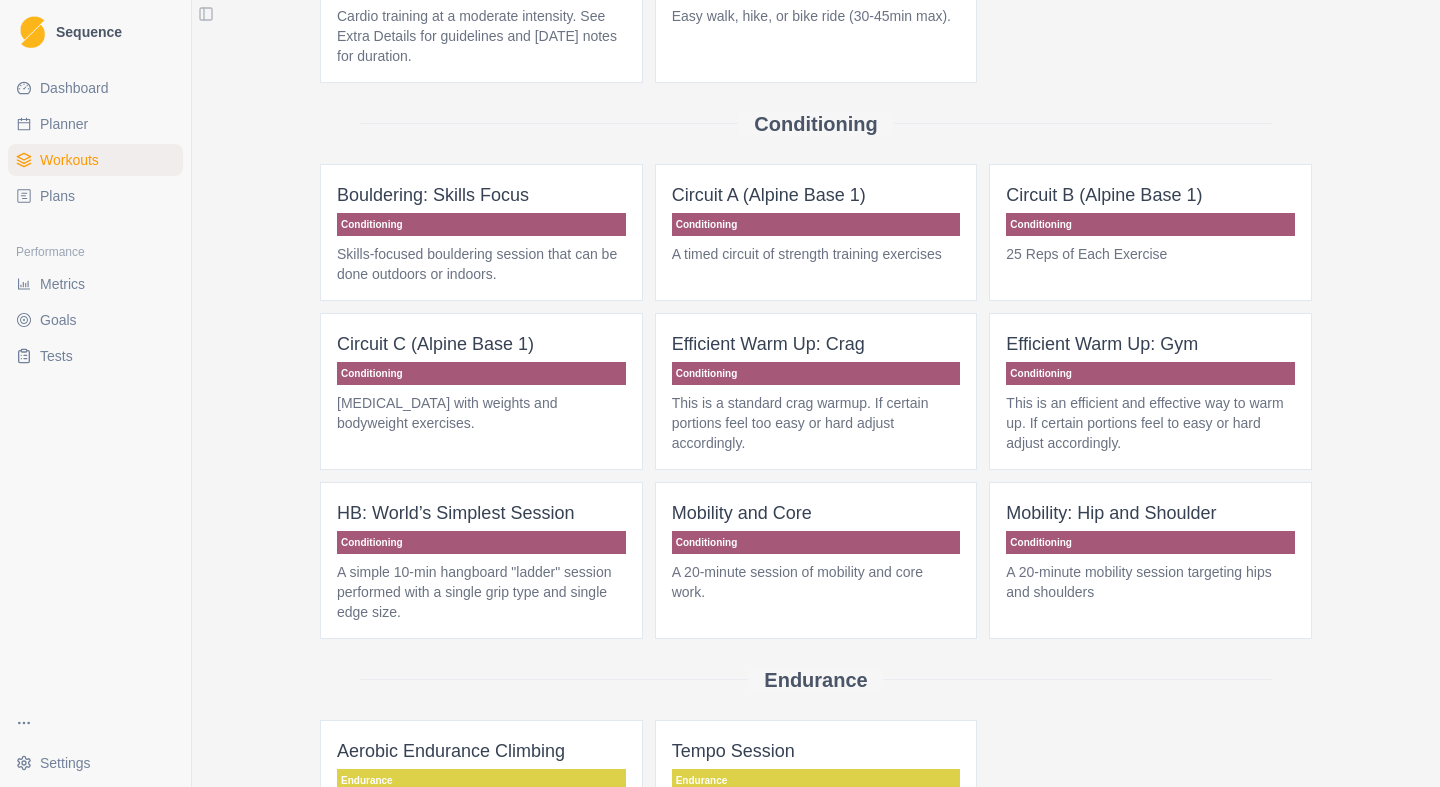 scroll, scrollTop: 232, scrollLeft: 0, axis: vertical 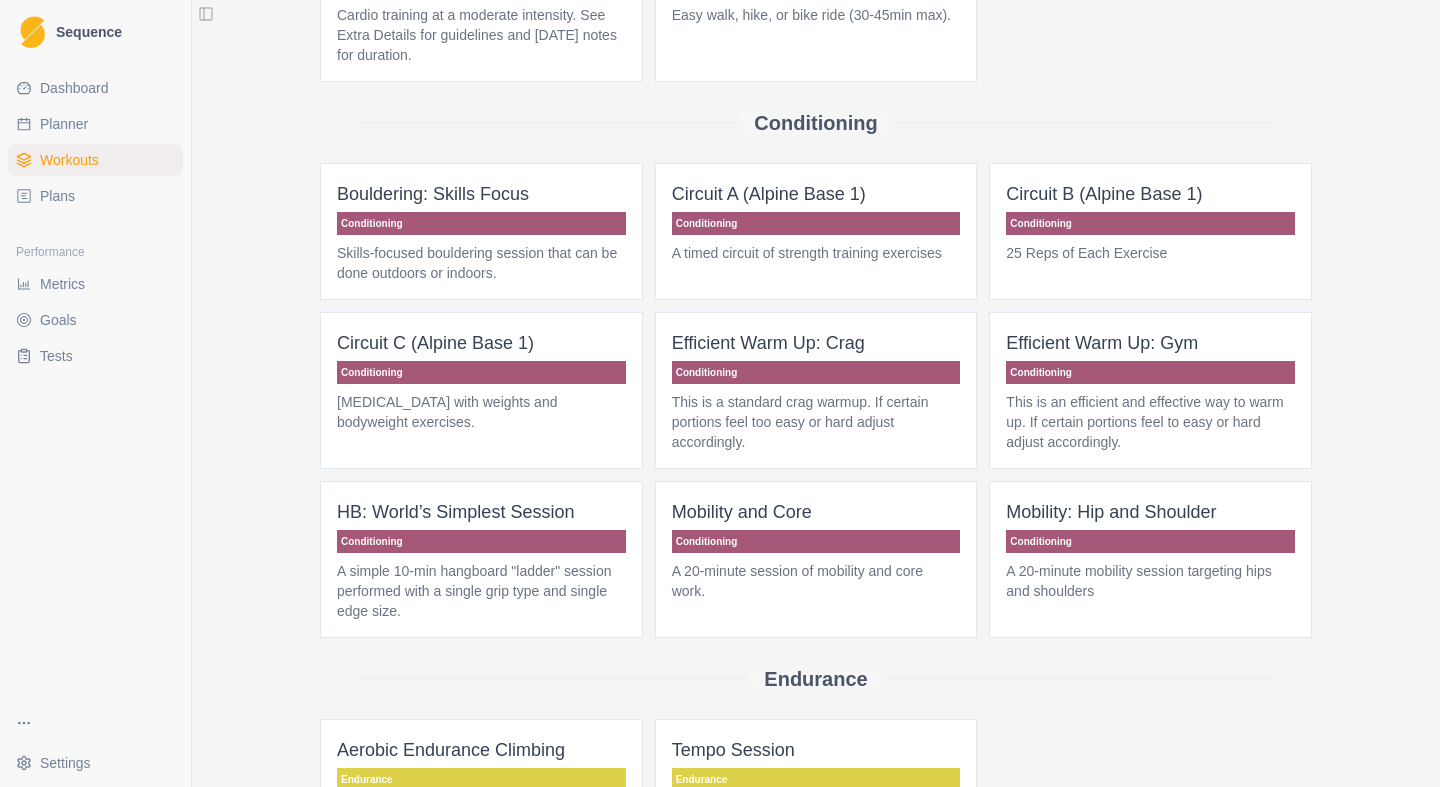click on "25 Reps of Each Exercise" at bounding box center [1150, 253] 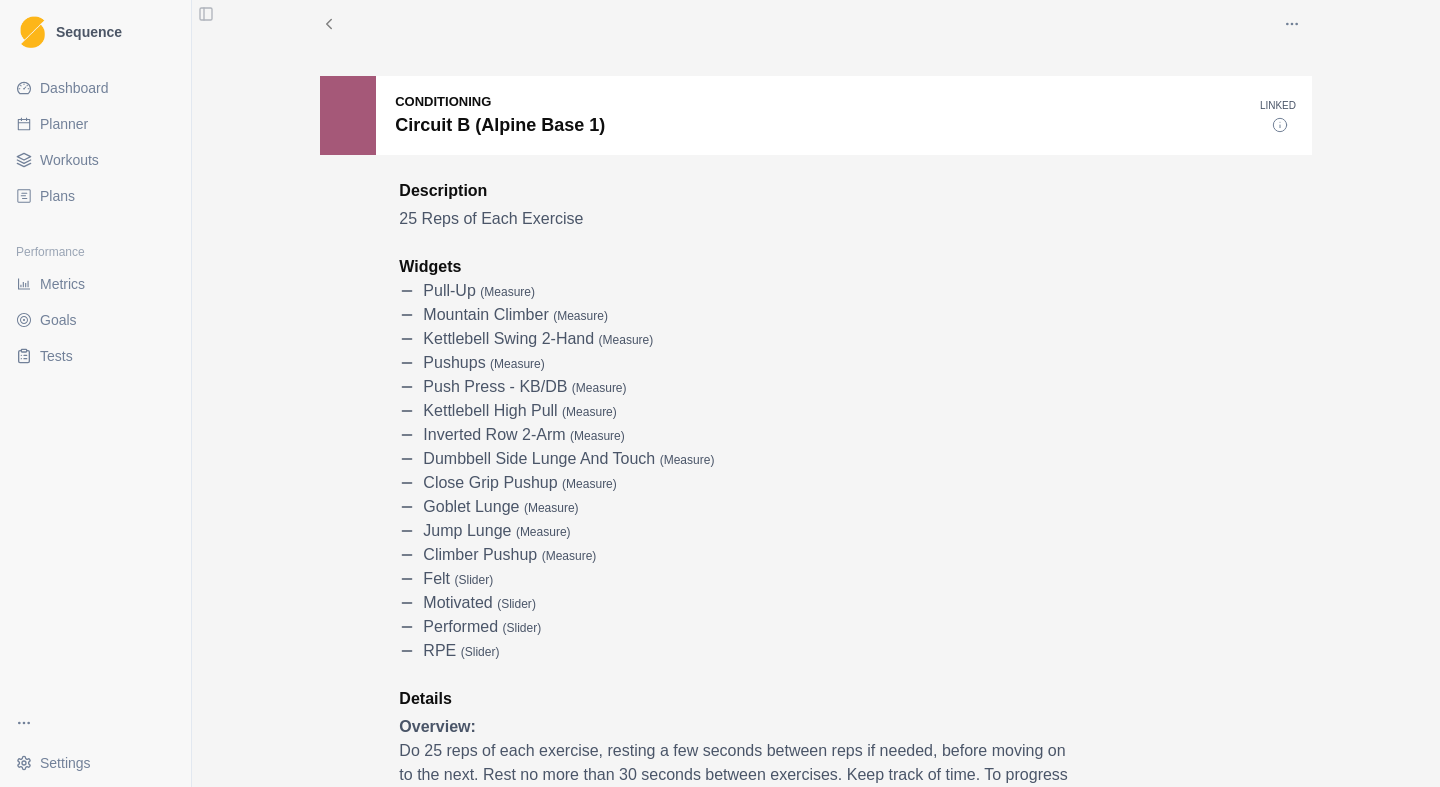 scroll, scrollTop: 0, scrollLeft: 0, axis: both 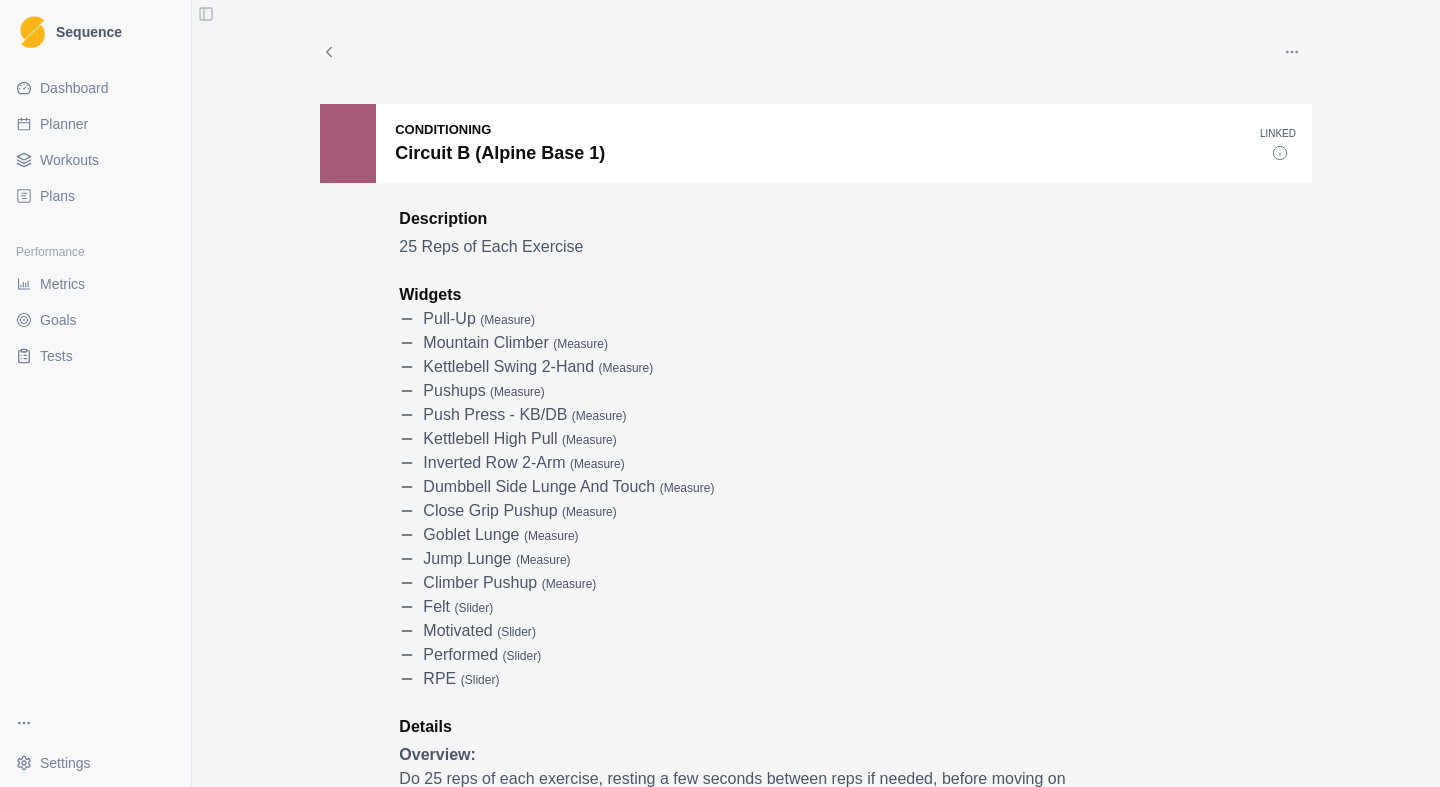 click 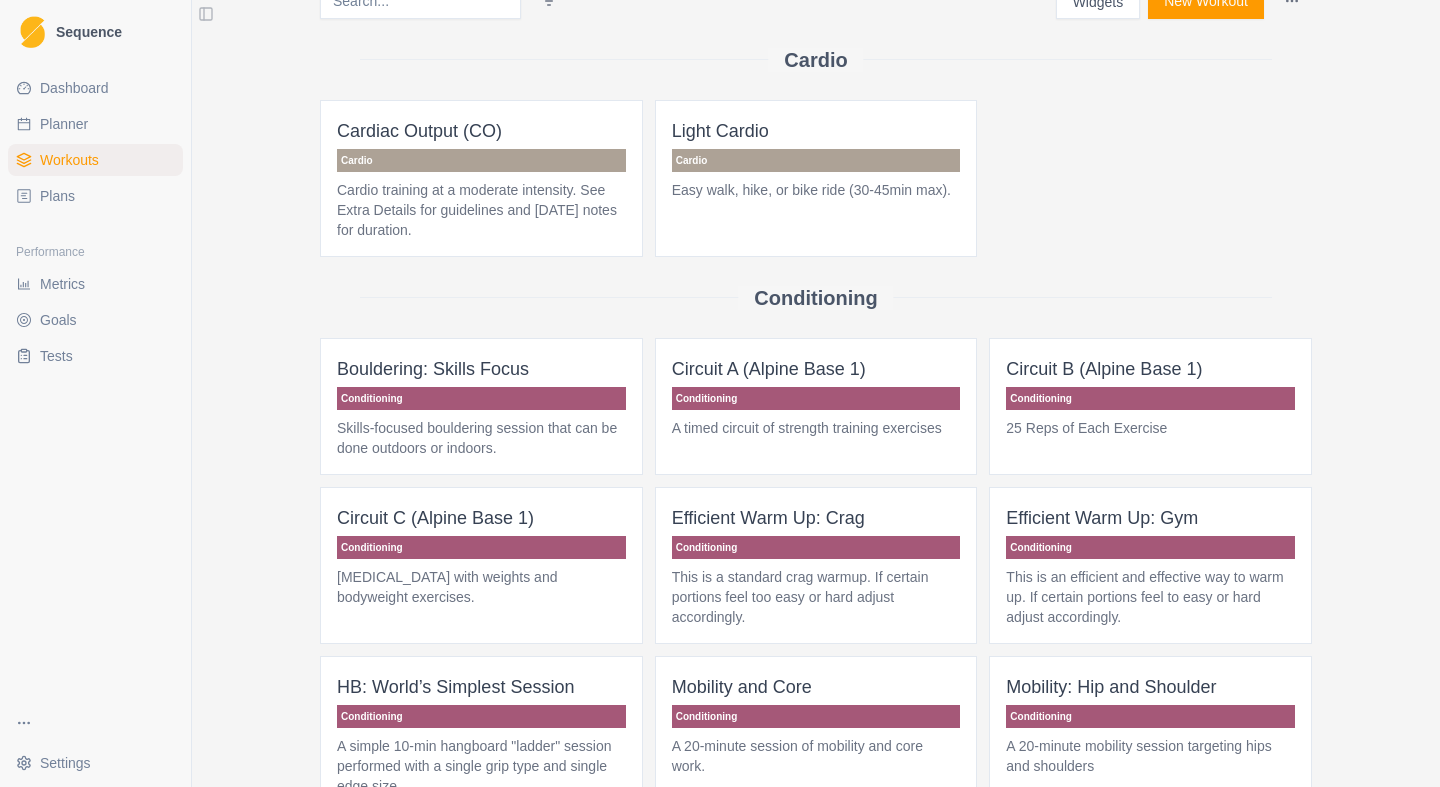 scroll, scrollTop: 58, scrollLeft: 0, axis: vertical 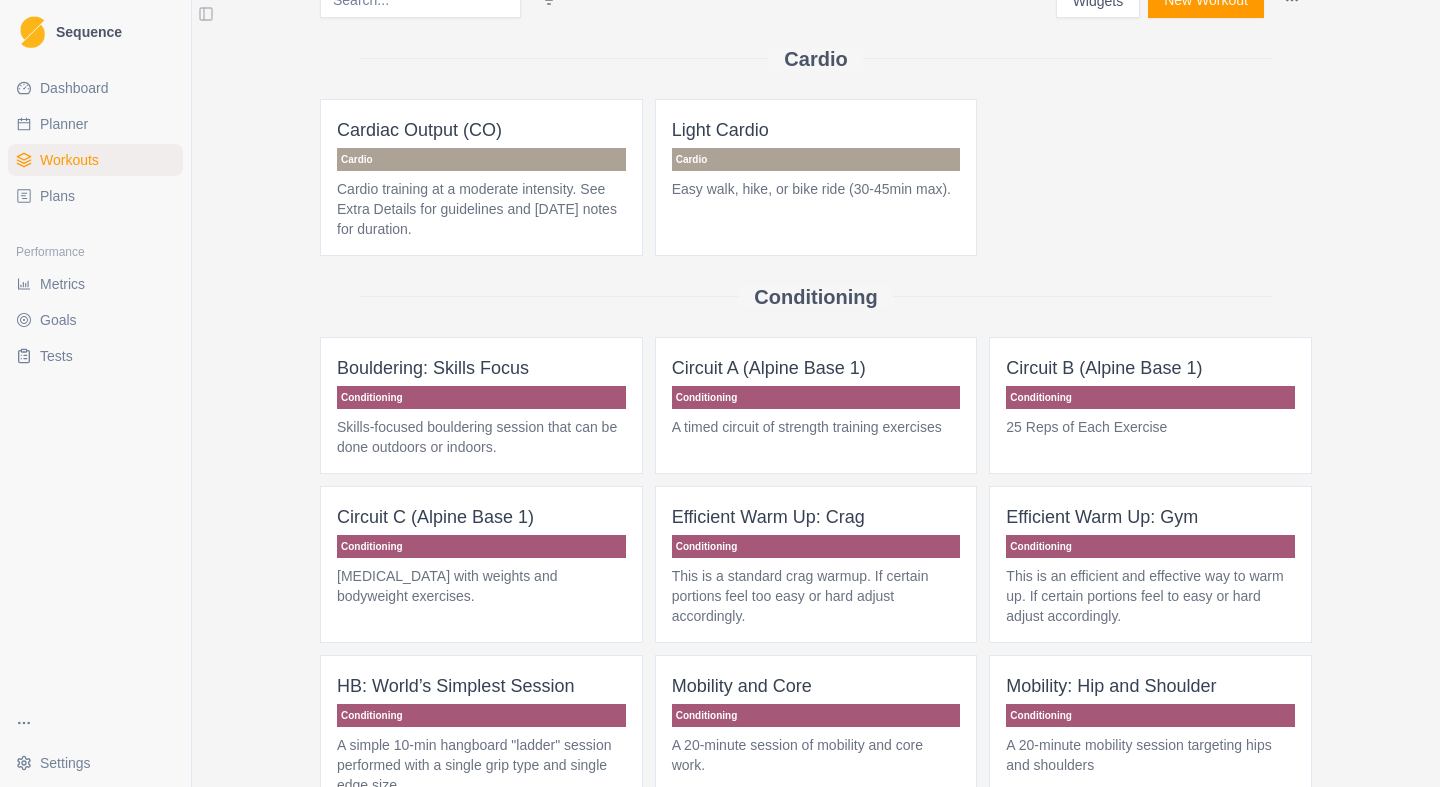 click on "Workouts" at bounding box center (69, 160) 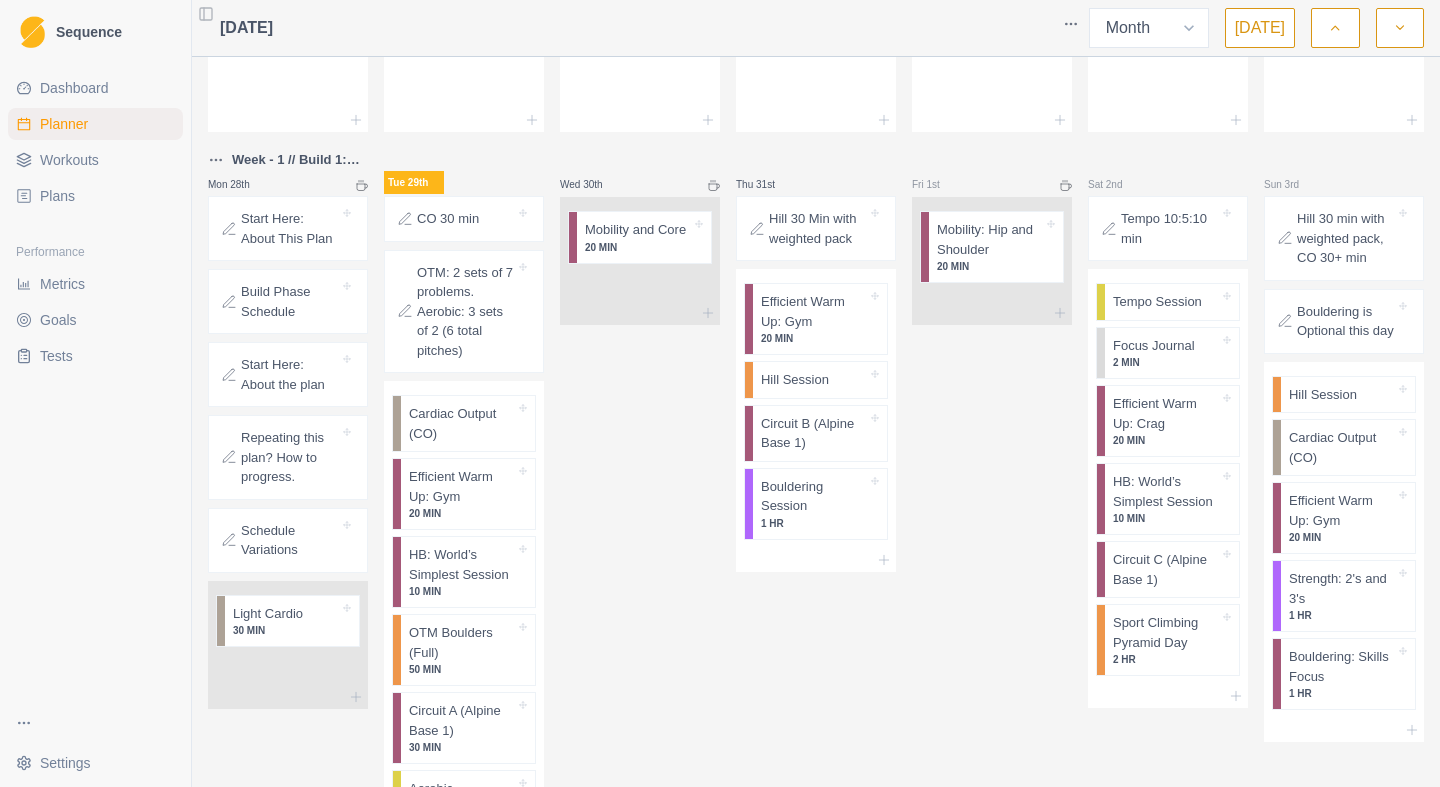 scroll, scrollTop: 681, scrollLeft: 0, axis: vertical 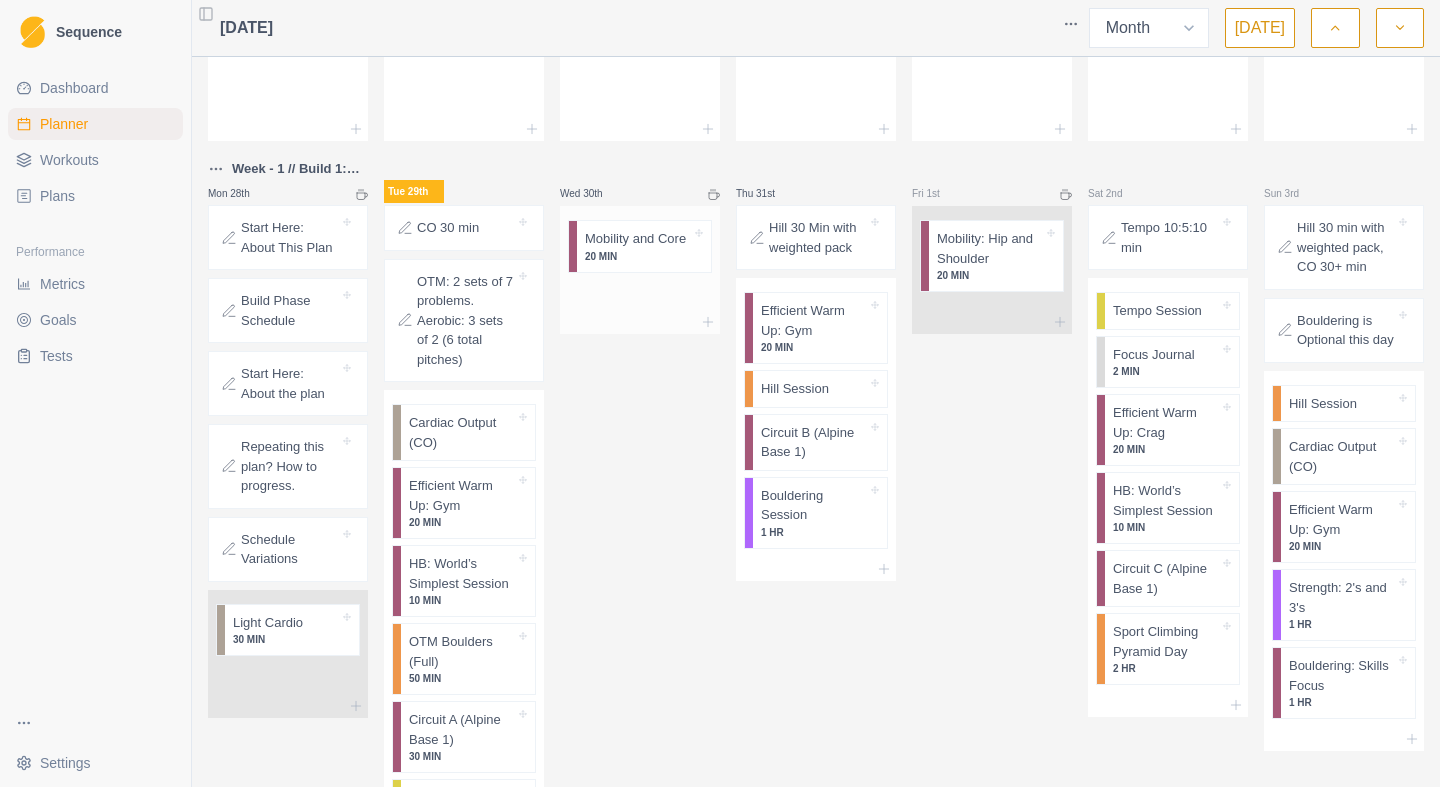 click on "Mobility and Core" at bounding box center [635, 239] 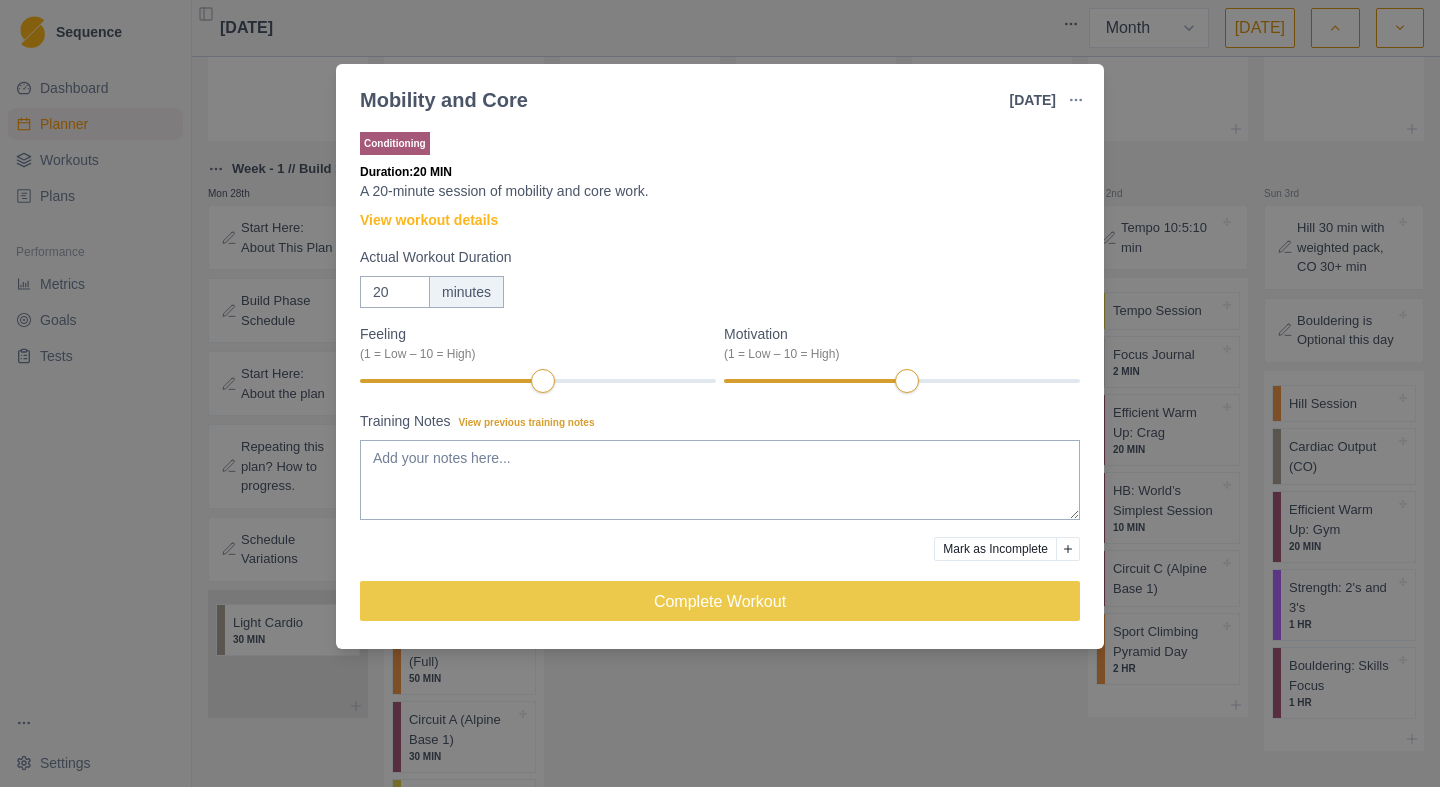 click on "Mobility and Core  [DATE] Link To Goal View Workout Metrics Edit Original Workout Reschedule Workout Remove From Schedule Conditioning Duration:  20 MIN A 20-minute session of mobility and core work. View workout details Actual Workout Duration 20 minutes Feeling (1 = Low – 10 = High) Motivation (1 = Low – 10 = High) Training Notes View previous training notes Mark as Incomplete Complete Workout" at bounding box center (720, 393) 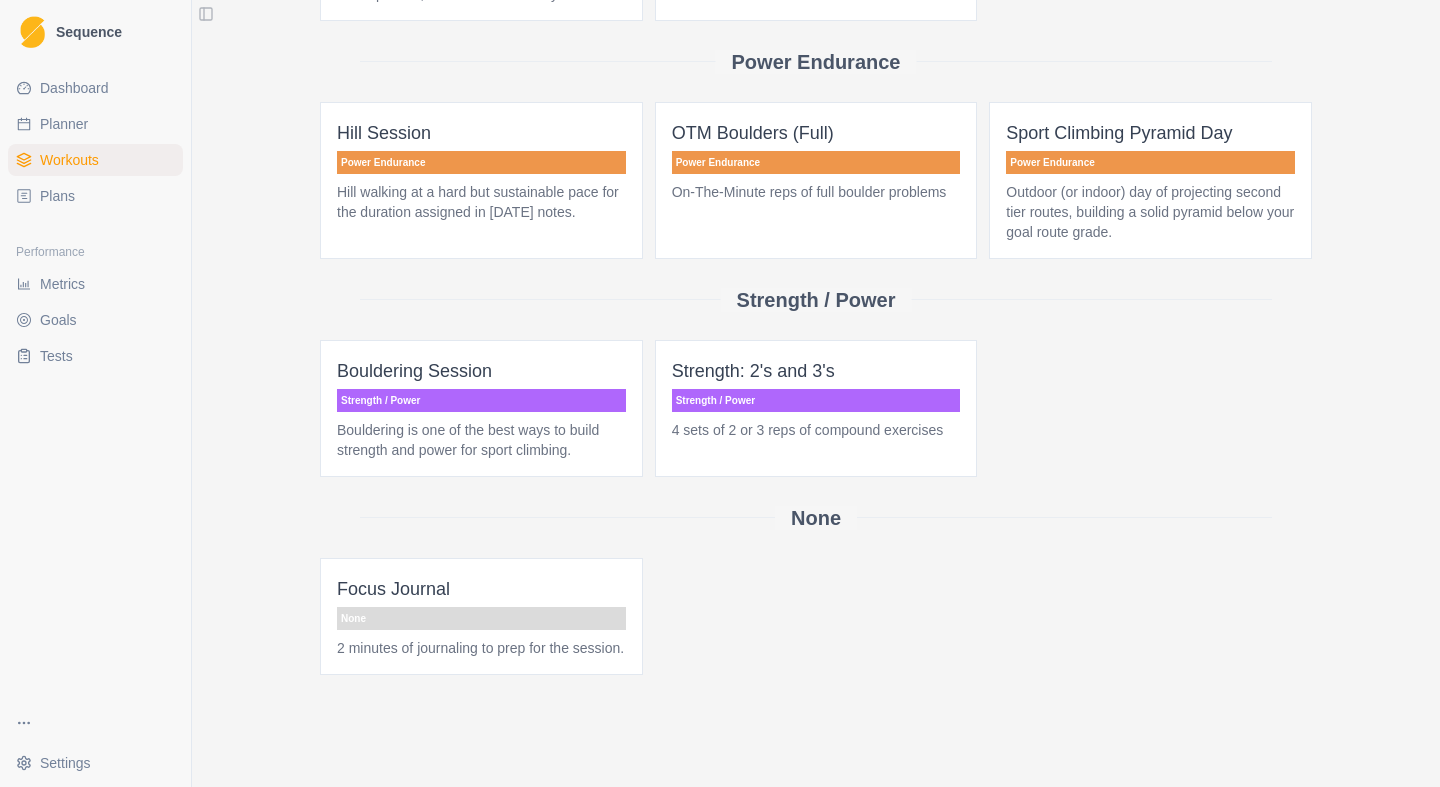 scroll, scrollTop: 1103, scrollLeft: 0, axis: vertical 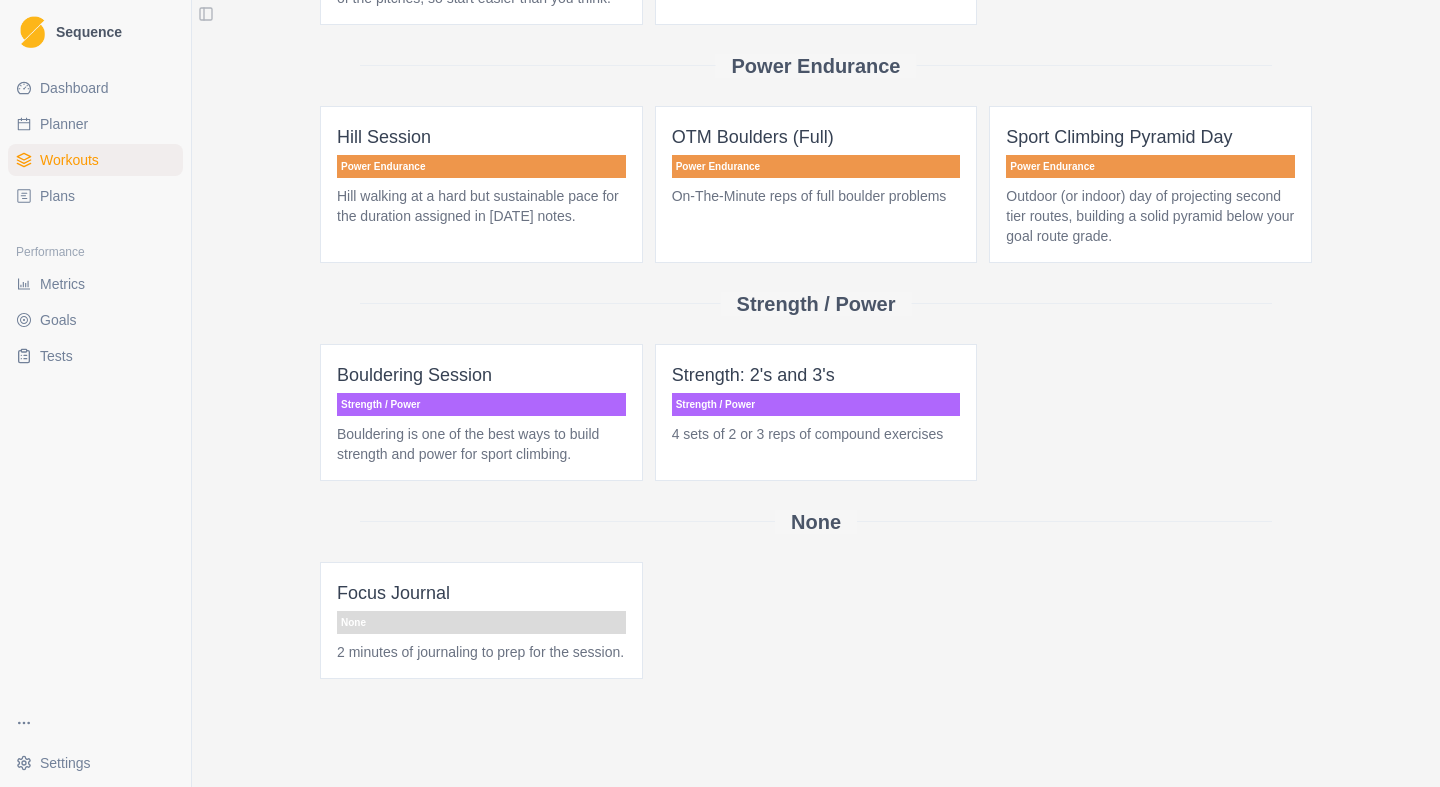 click on "Strength / Power" at bounding box center (816, 404) 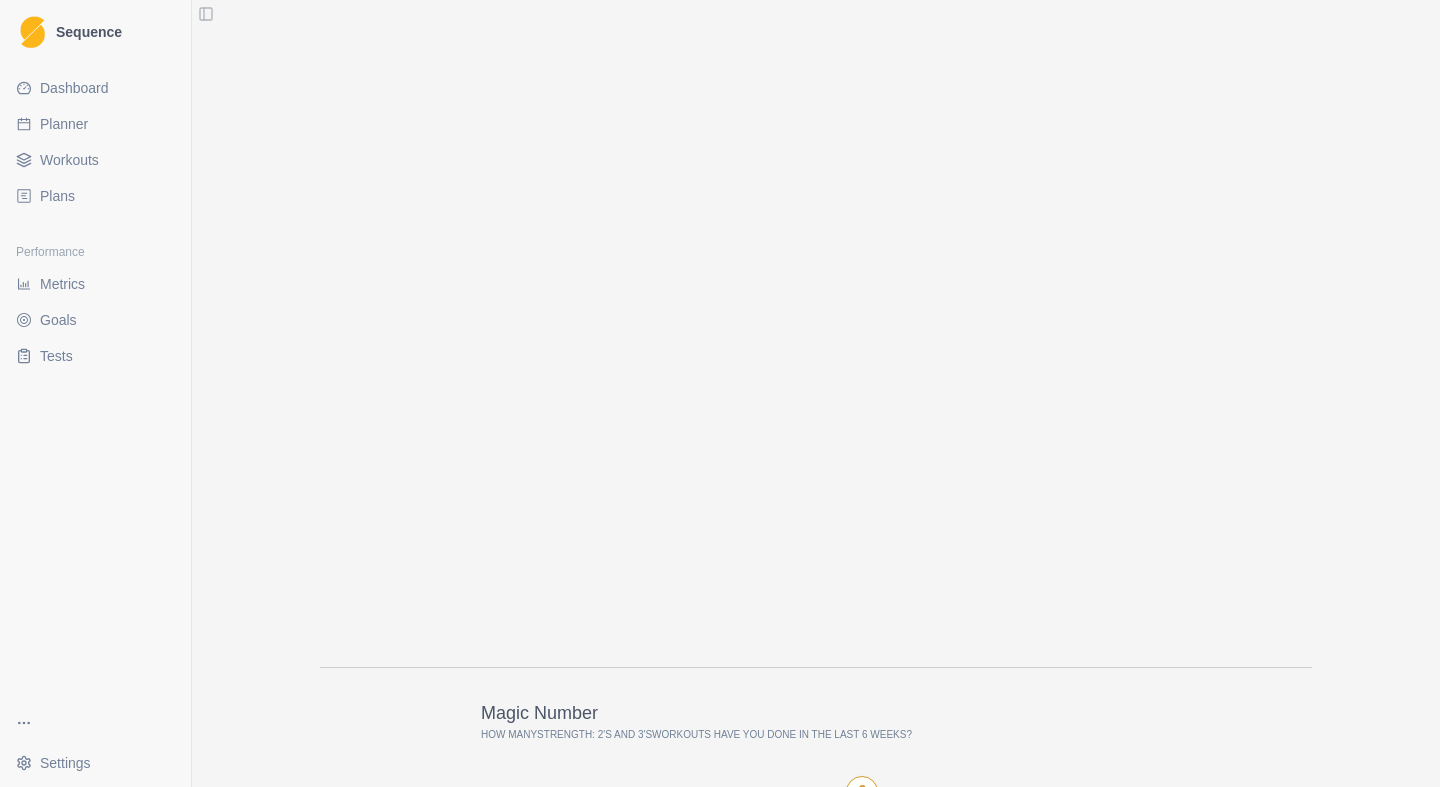 scroll, scrollTop: 2504, scrollLeft: 0, axis: vertical 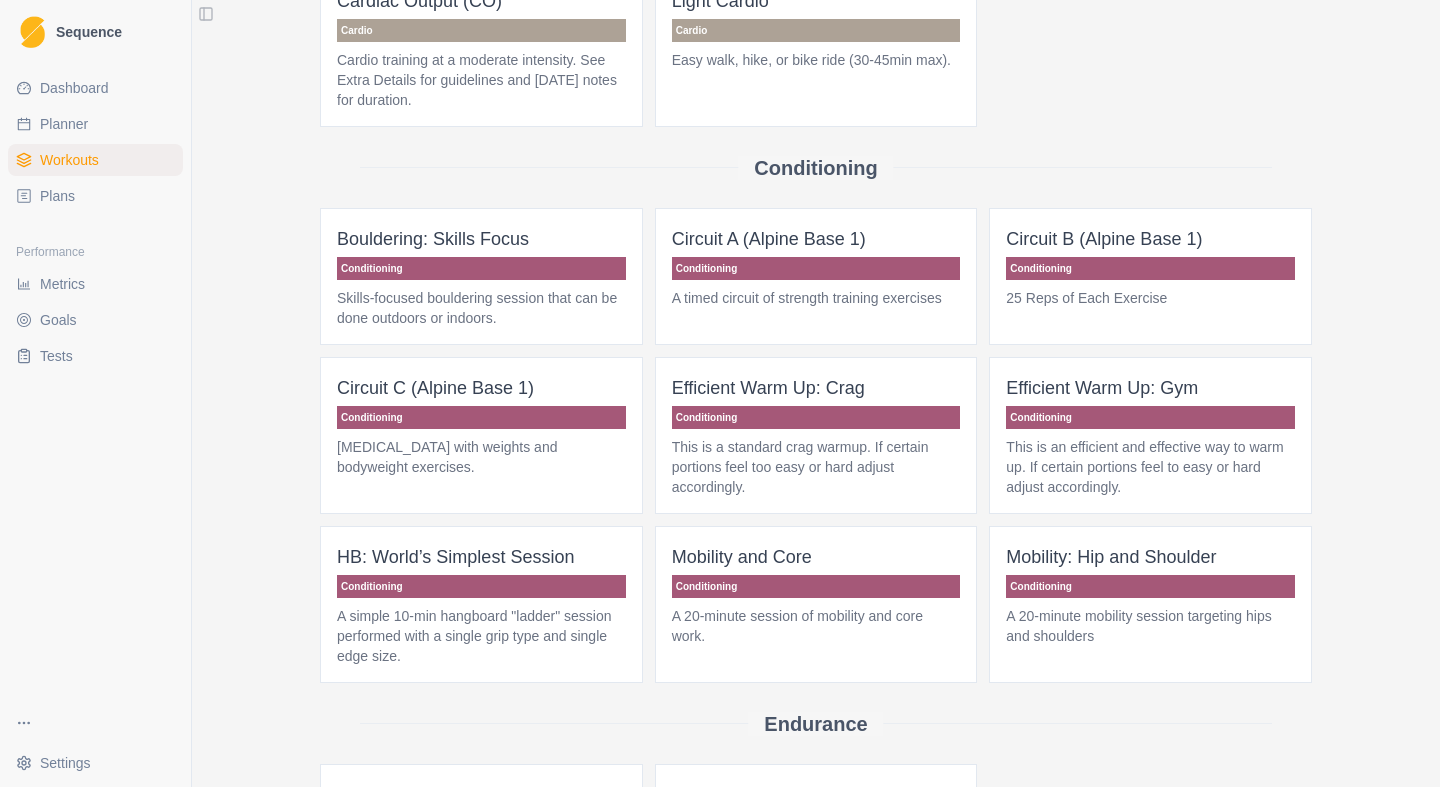 click on "Conditioning" at bounding box center (816, 586) 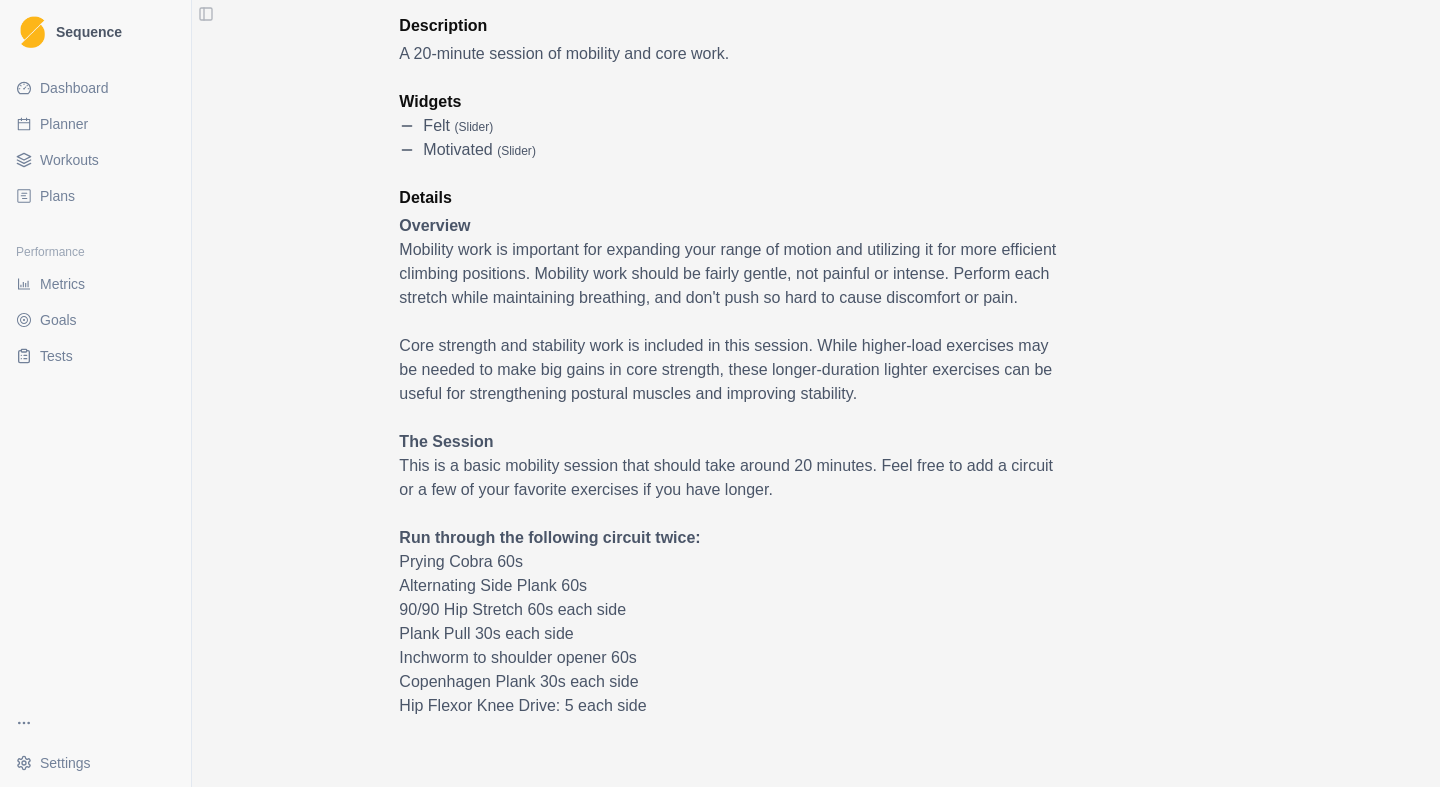 scroll, scrollTop: 0, scrollLeft: 0, axis: both 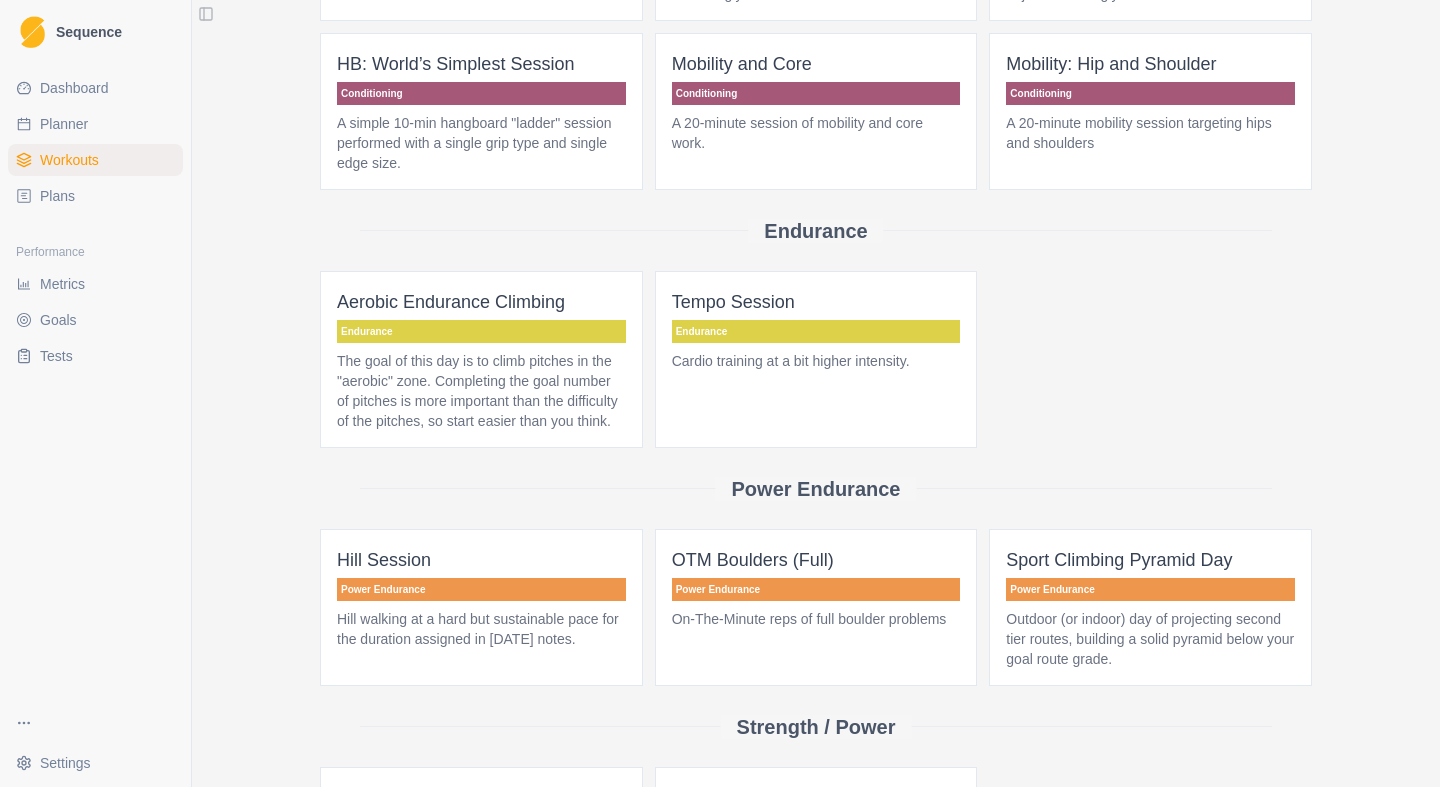 click on "Power Endurance" at bounding box center [481, 589] 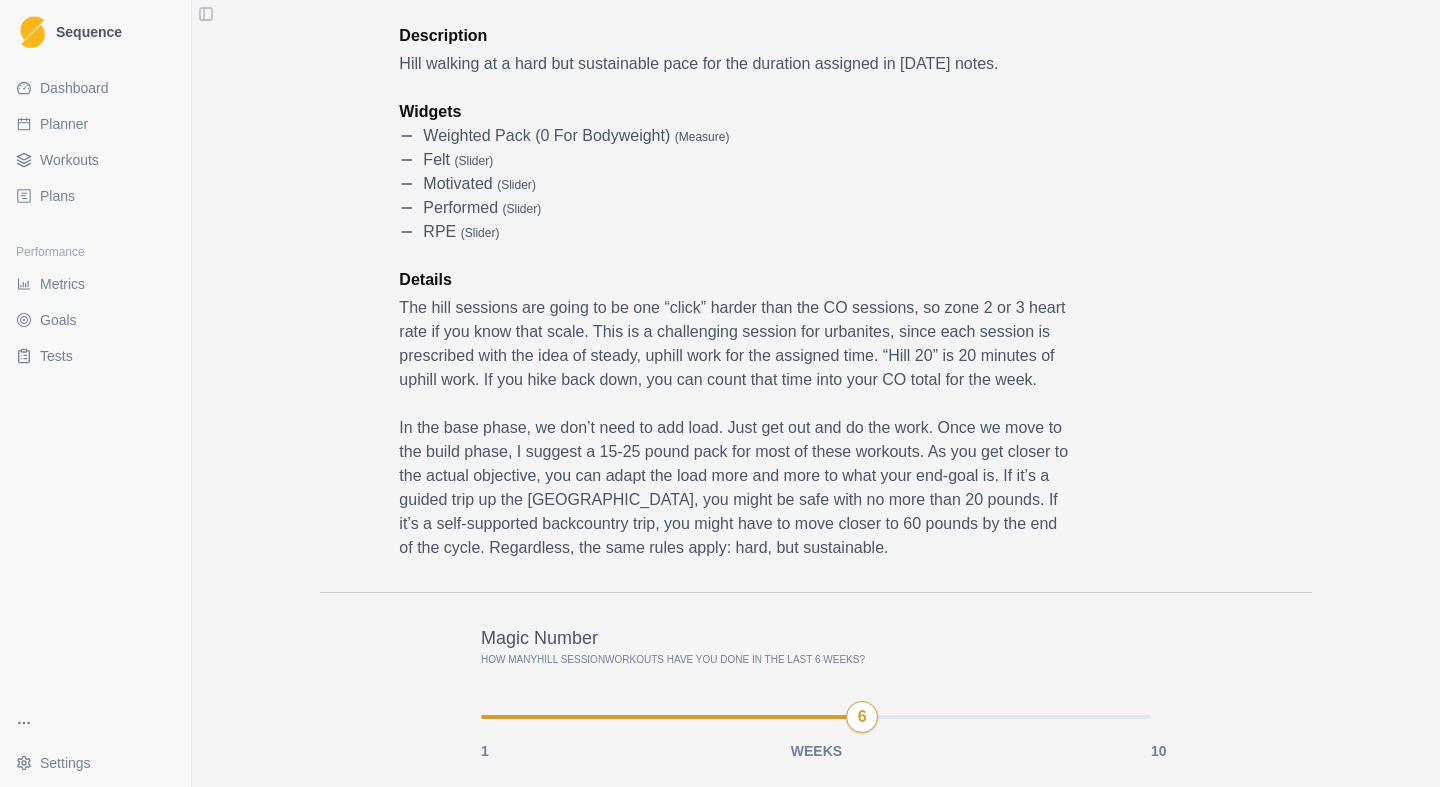 scroll, scrollTop: 0, scrollLeft: 0, axis: both 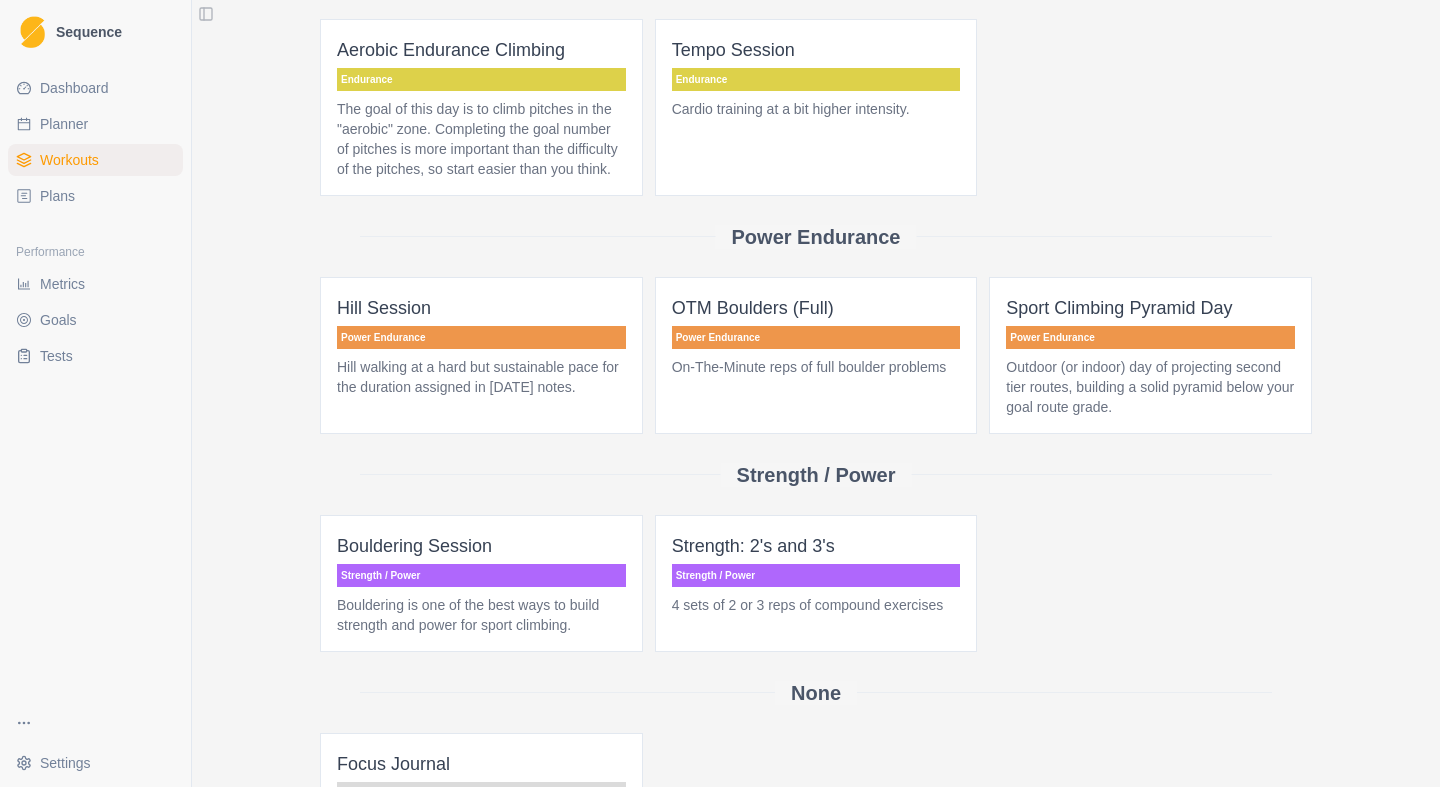 click on "Hill walking at a hard but sustainable pace for the duration assigned in [DATE] notes." at bounding box center [481, 377] 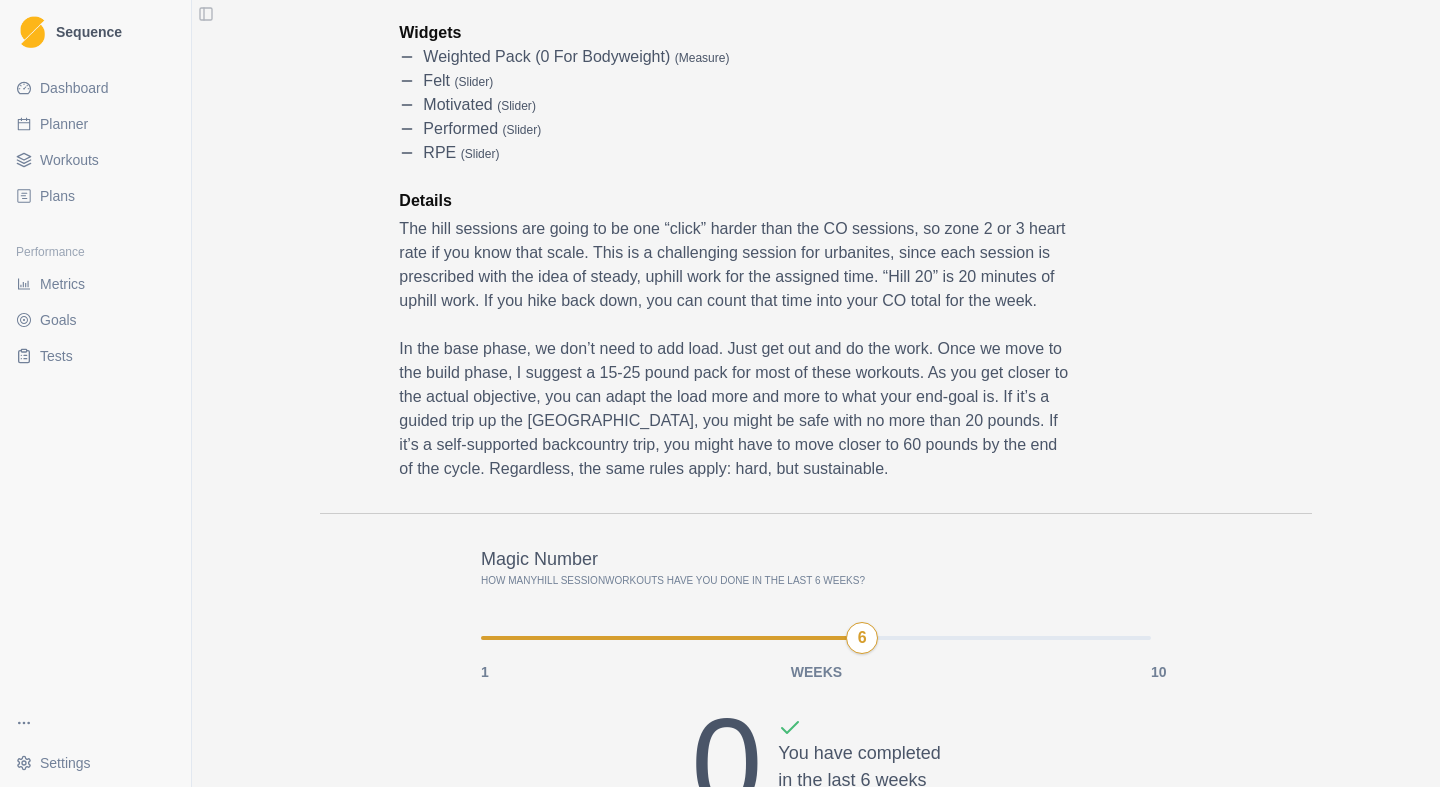 scroll, scrollTop: 223, scrollLeft: 0, axis: vertical 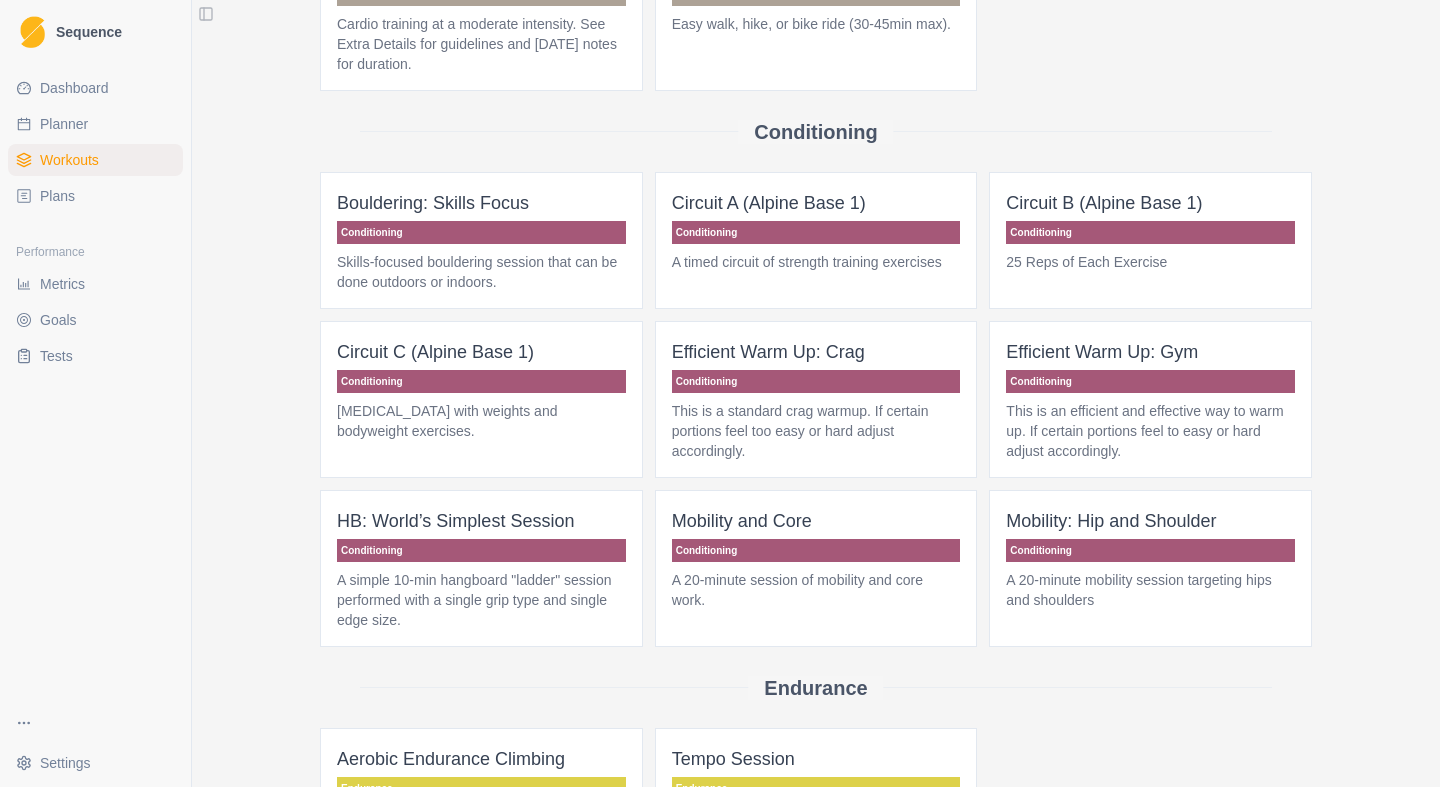 click on "Conditioning" at bounding box center (1150, 232) 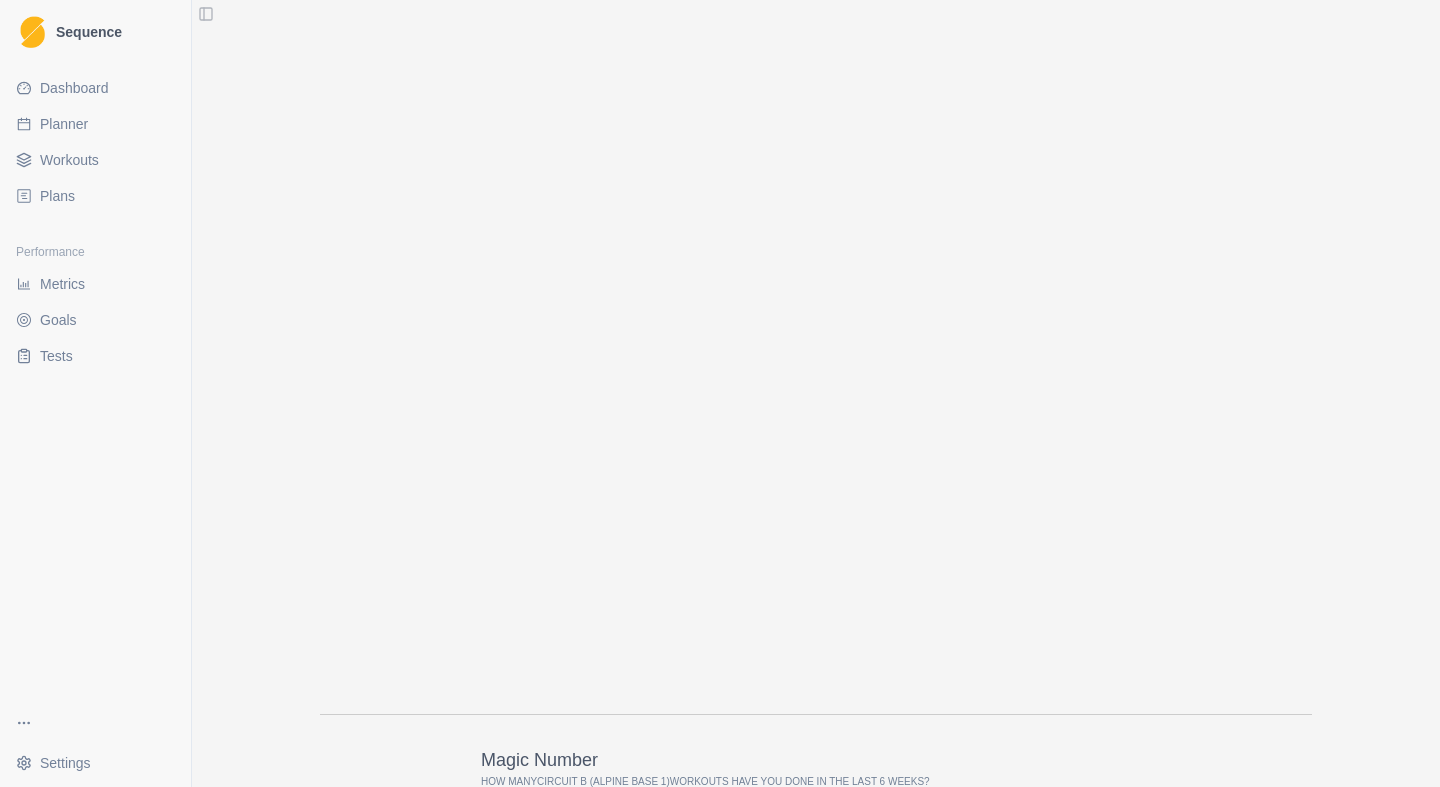 scroll, scrollTop: 3124, scrollLeft: 0, axis: vertical 